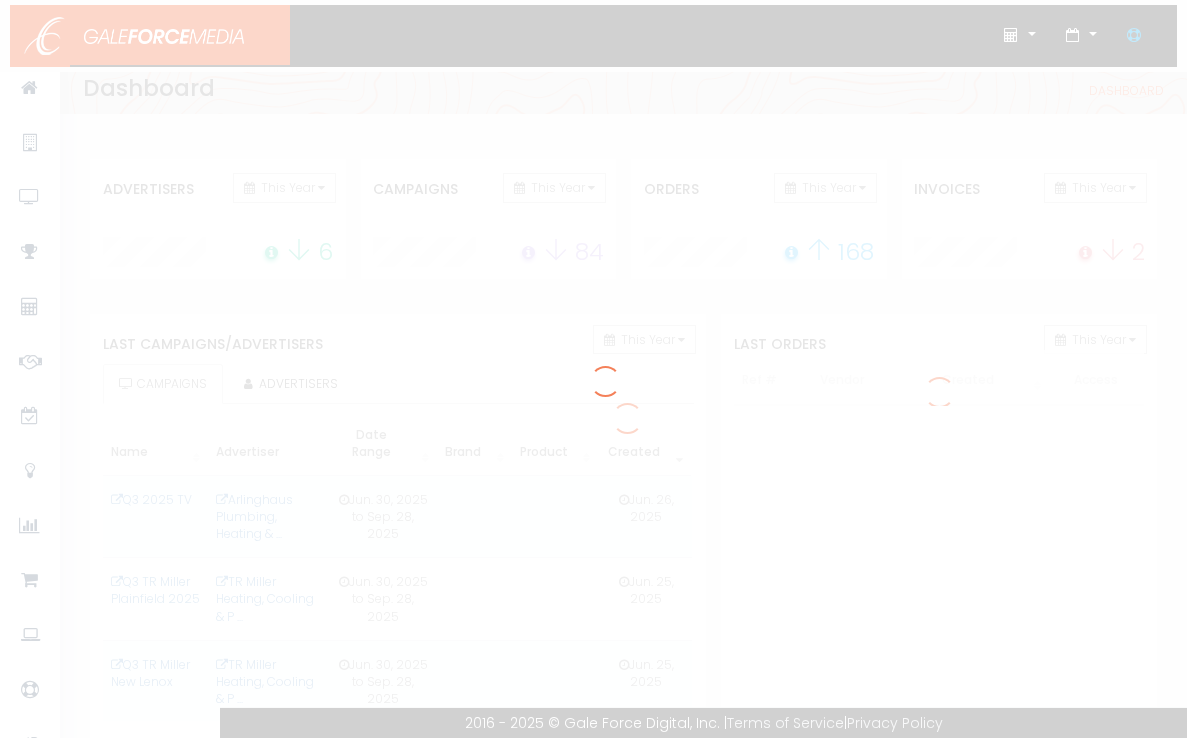 scroll, scrollTop: 0, scrollLeft: 0, axis: both 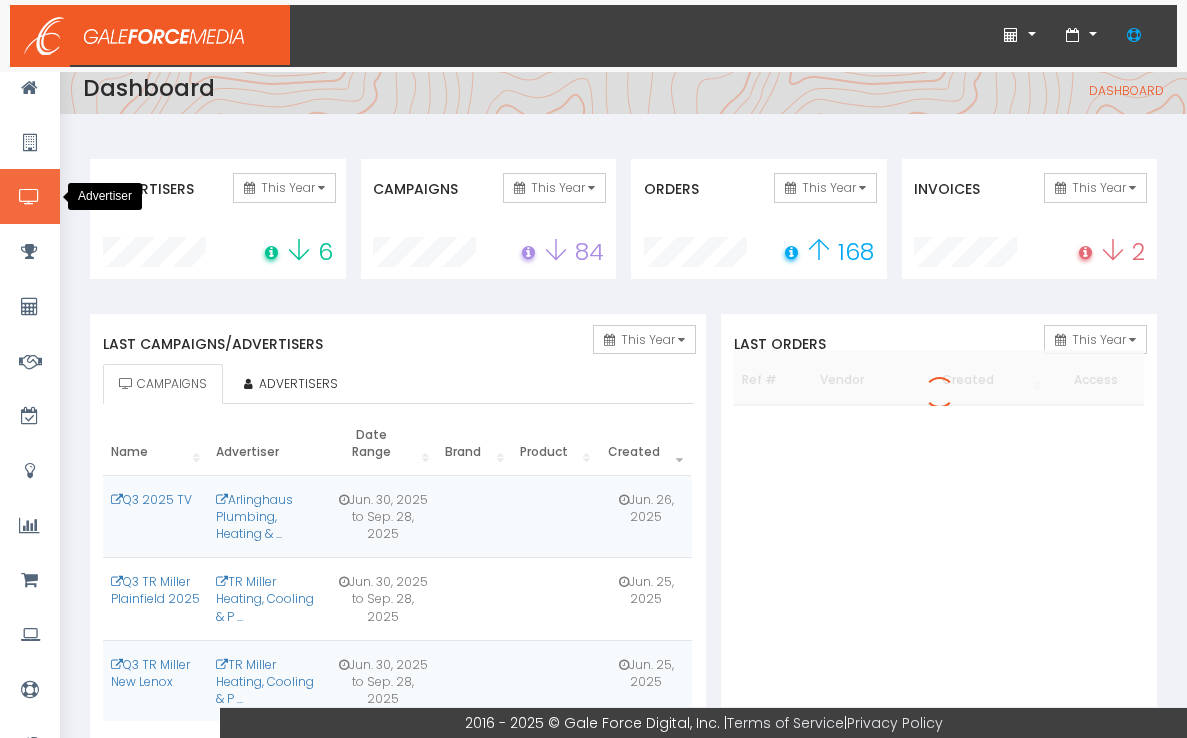 click at bounding box center (29, 197) 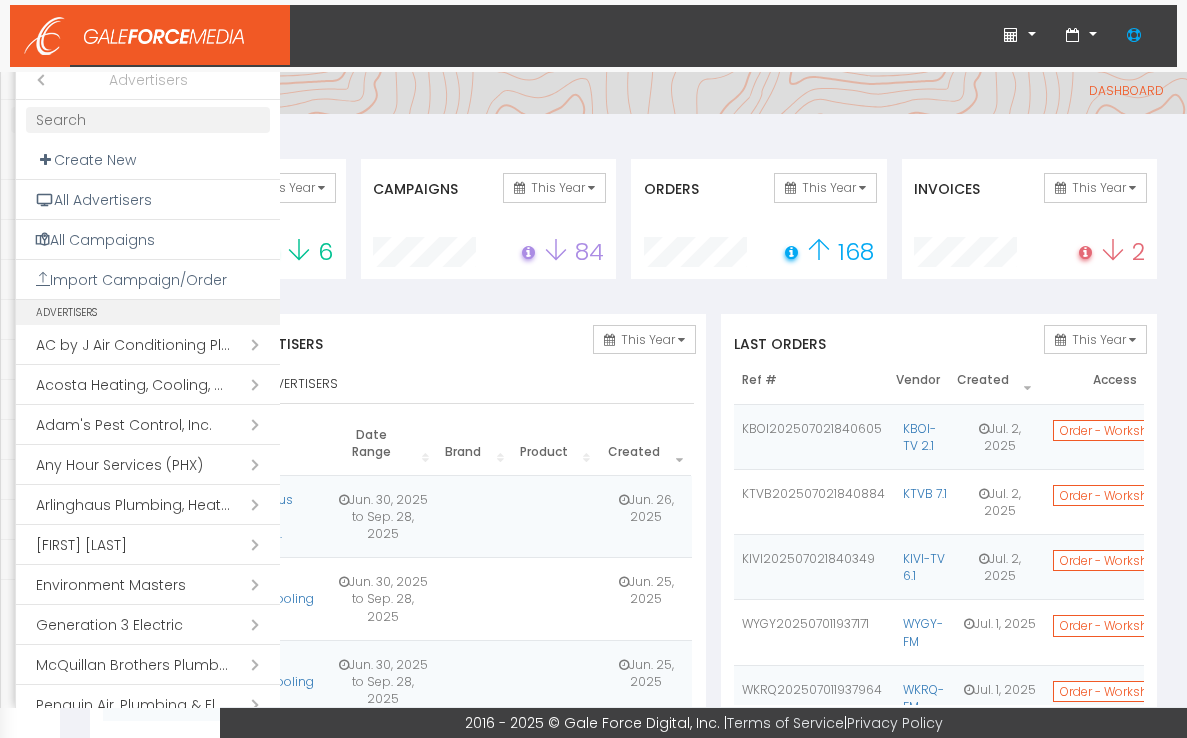 click on "Open submenu (  Acosta Heating, Cooling, & Electrical)" at bounding box center [148, 385] 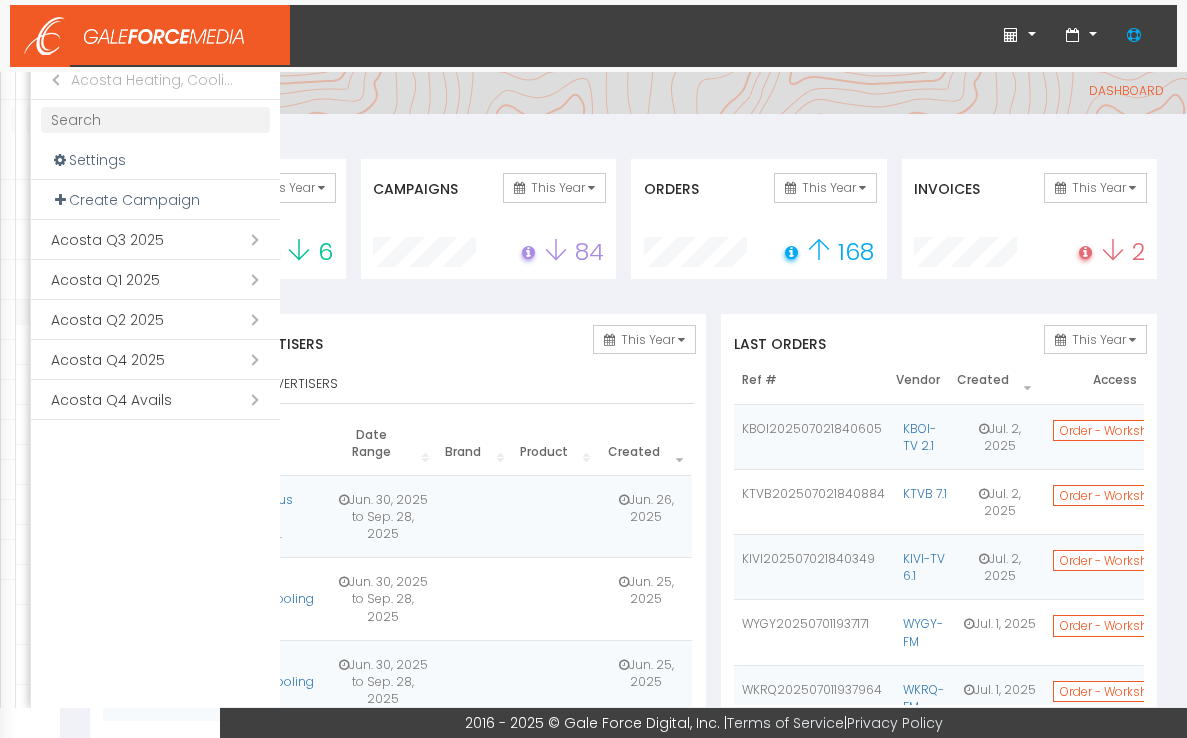 click on "Open submenu (  [LAST] Q3 [YEAR])" at bounding box center [155, 240] 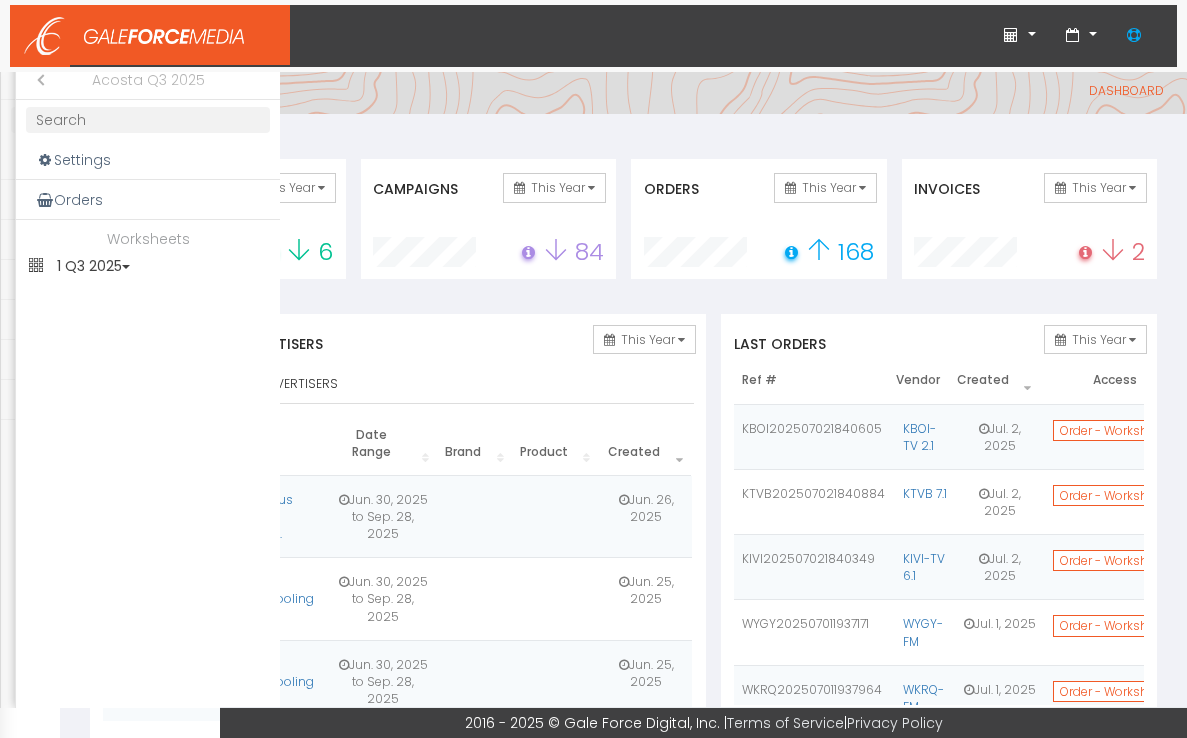 click on "1   Q3 2025" at bounding box center [148, 266] 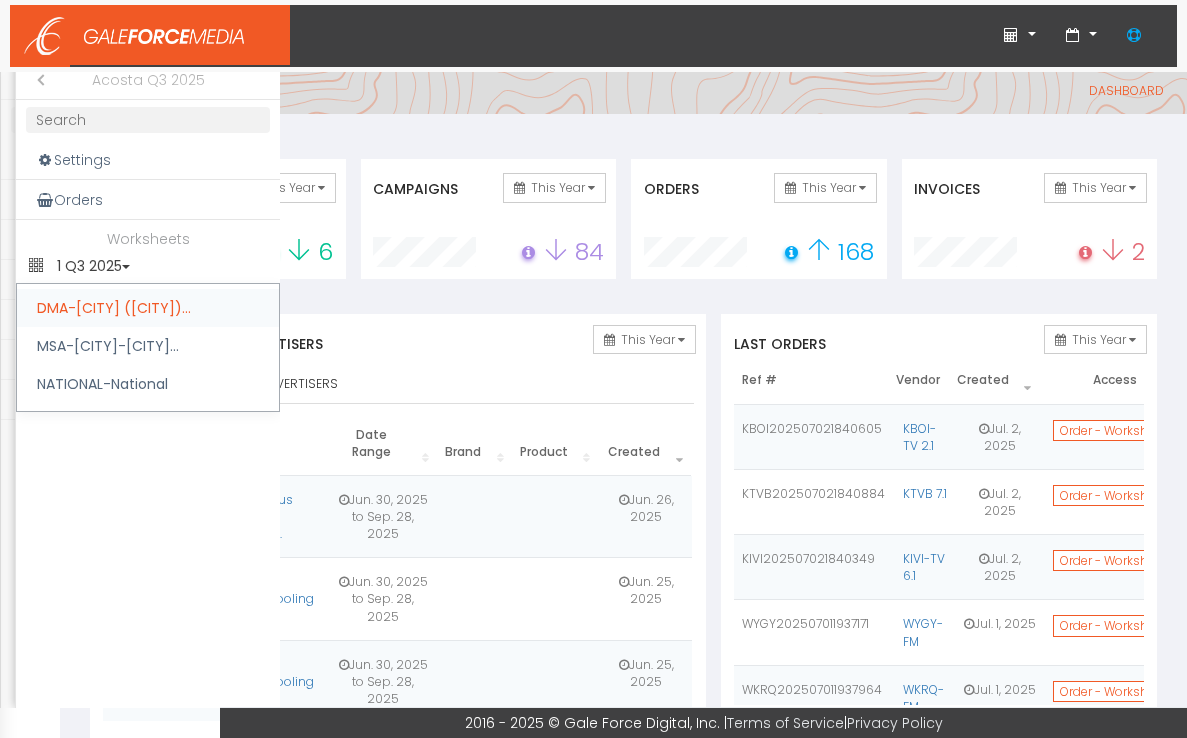 click on "DMA-Charlotte (Charlot..." at bounding box center [148, 308] 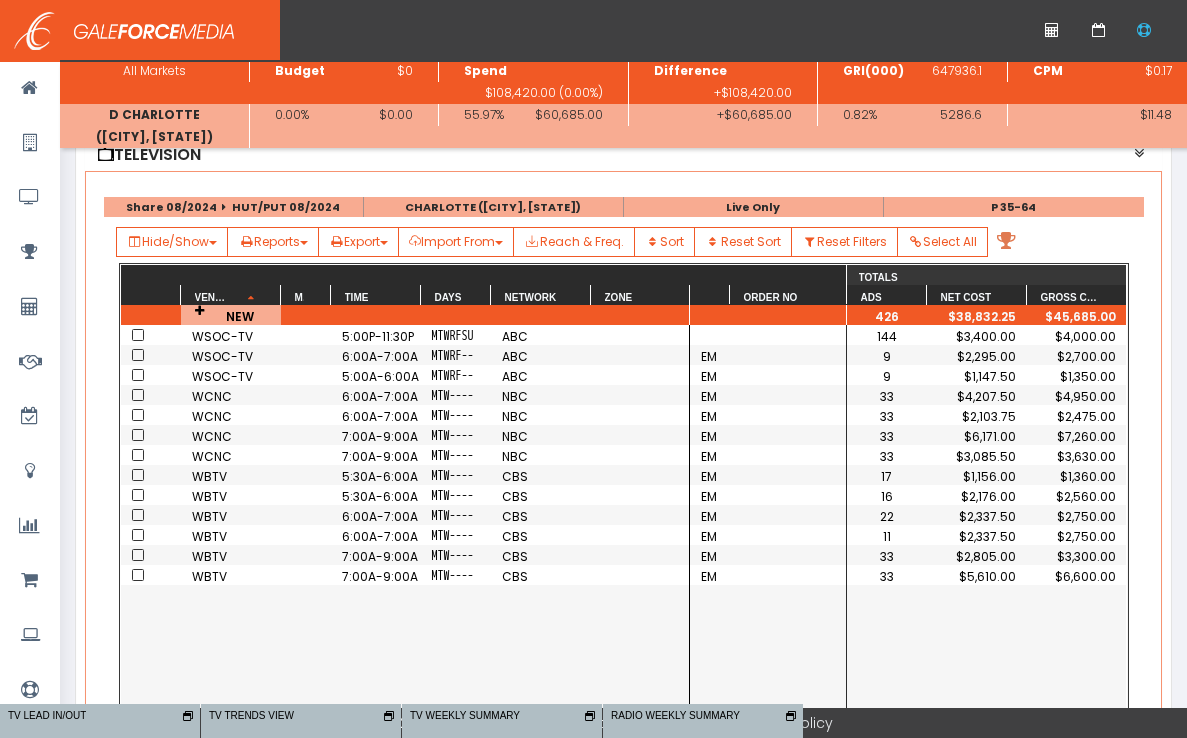 scroll, scrollTop: 283, scrollLeft: 0, axis: vertical 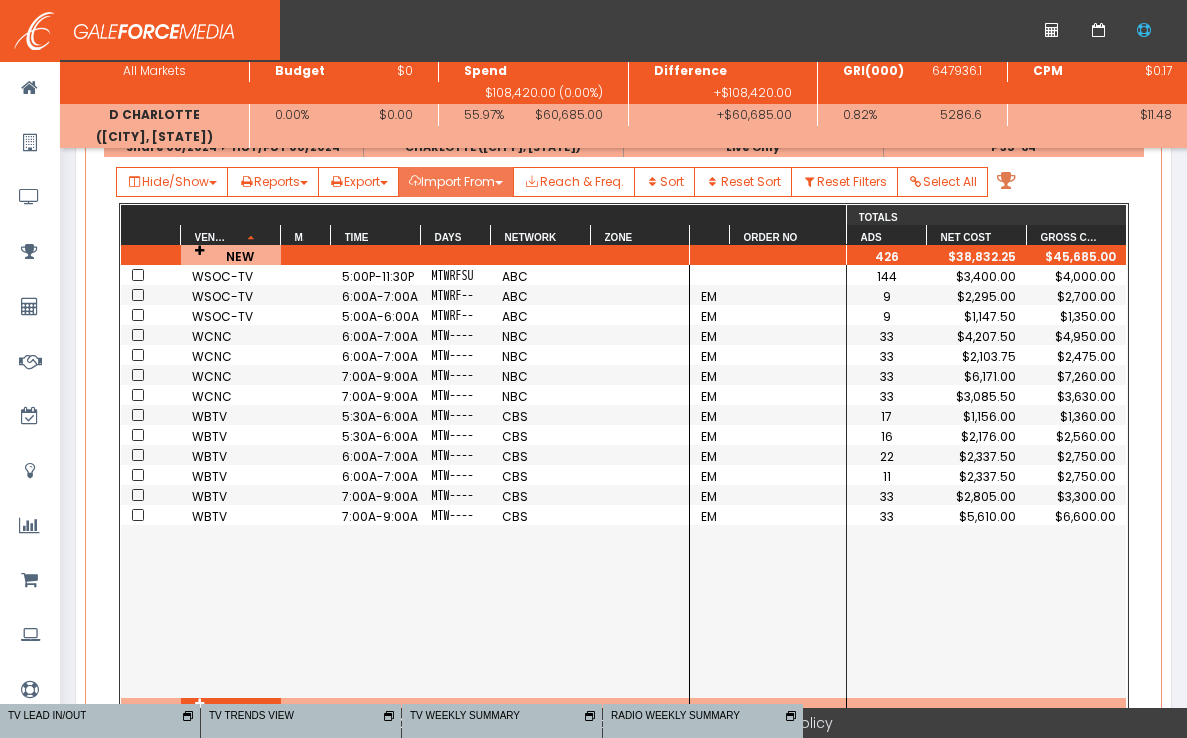 click on "Import From" at bounding box center (172, 182) 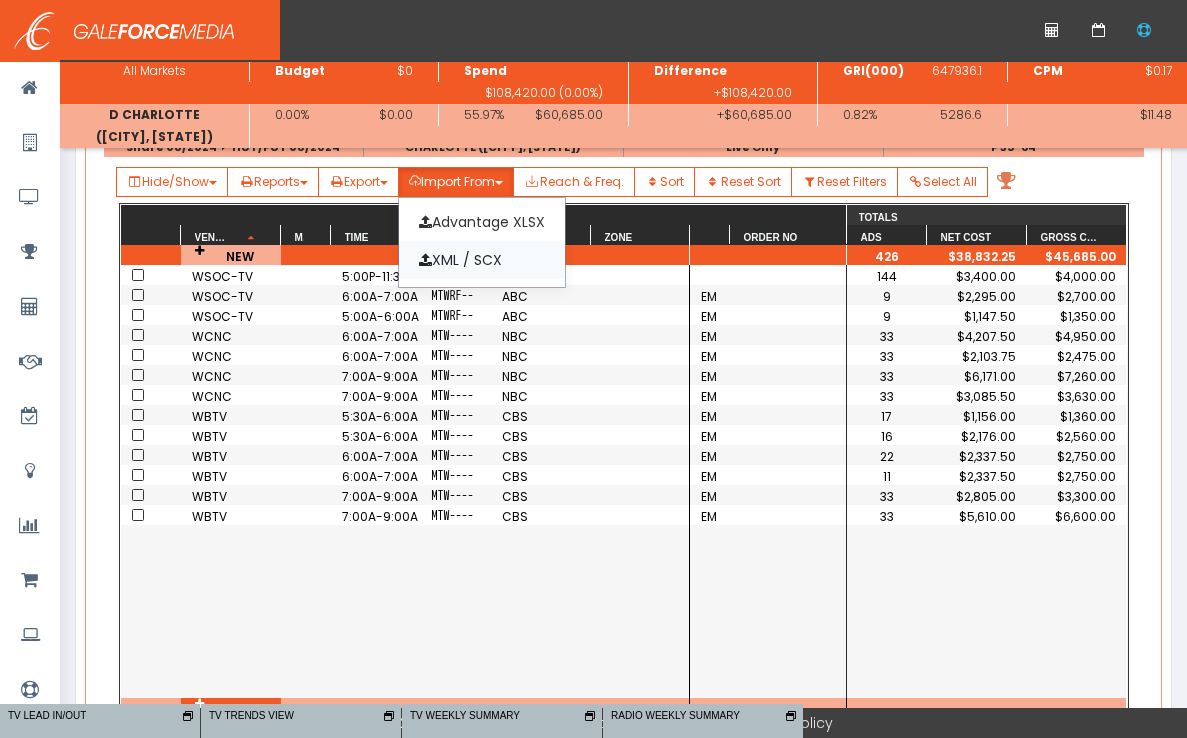 click on "XML / SCX" at bounding box center [482, 260] 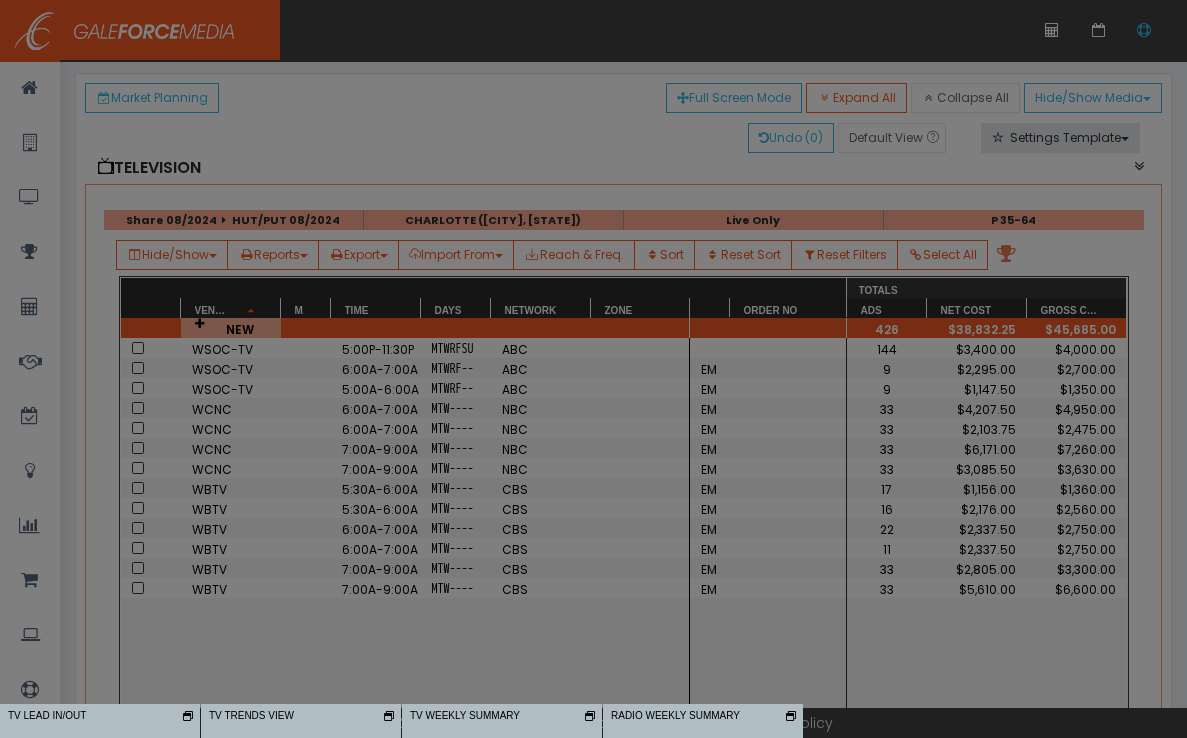 scroll, scrollTop: 0, scrollLeft: 0, axis: both 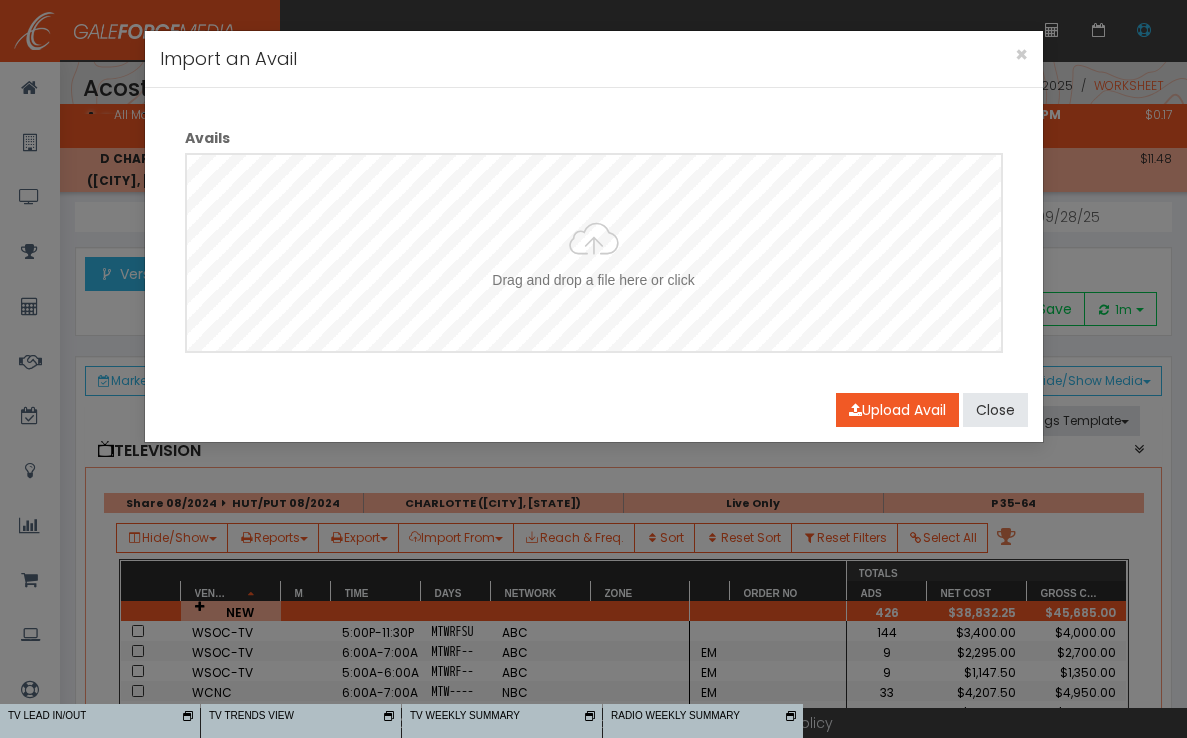 type on "Acosta_[MONTH]-[MONTH]_2025-TICKER.xml" 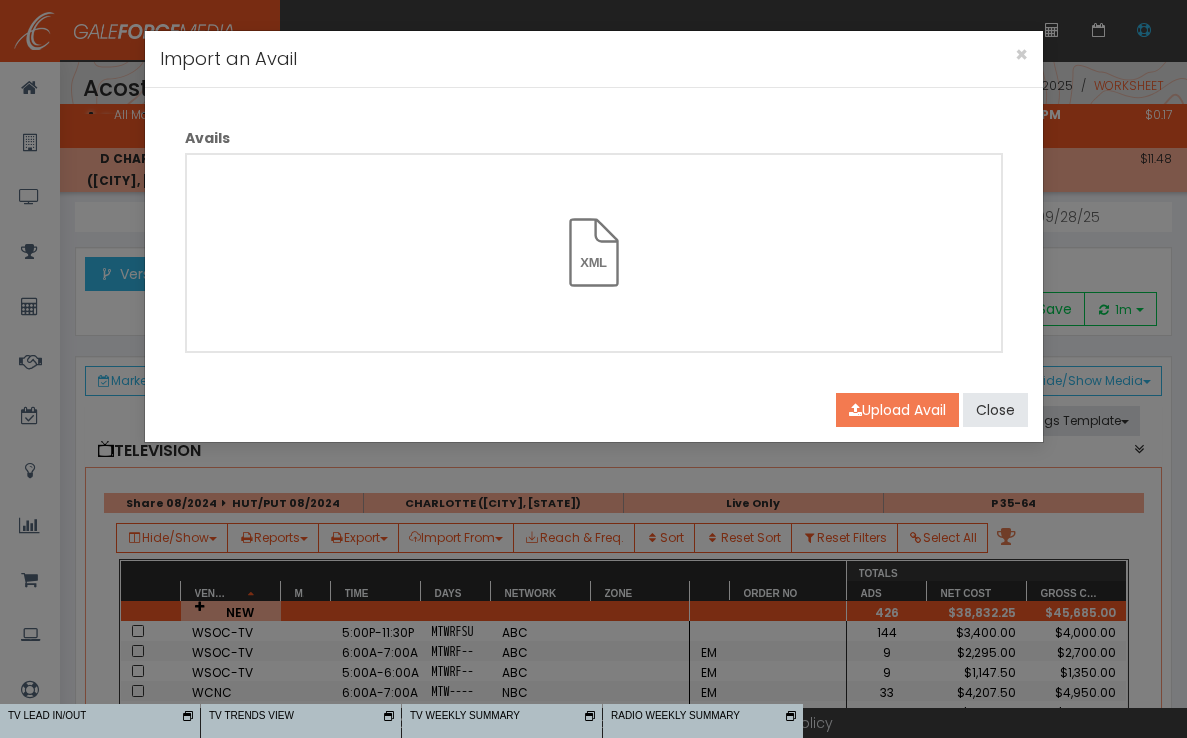 click on "Upload Avail" at bounding box center (897, 410) 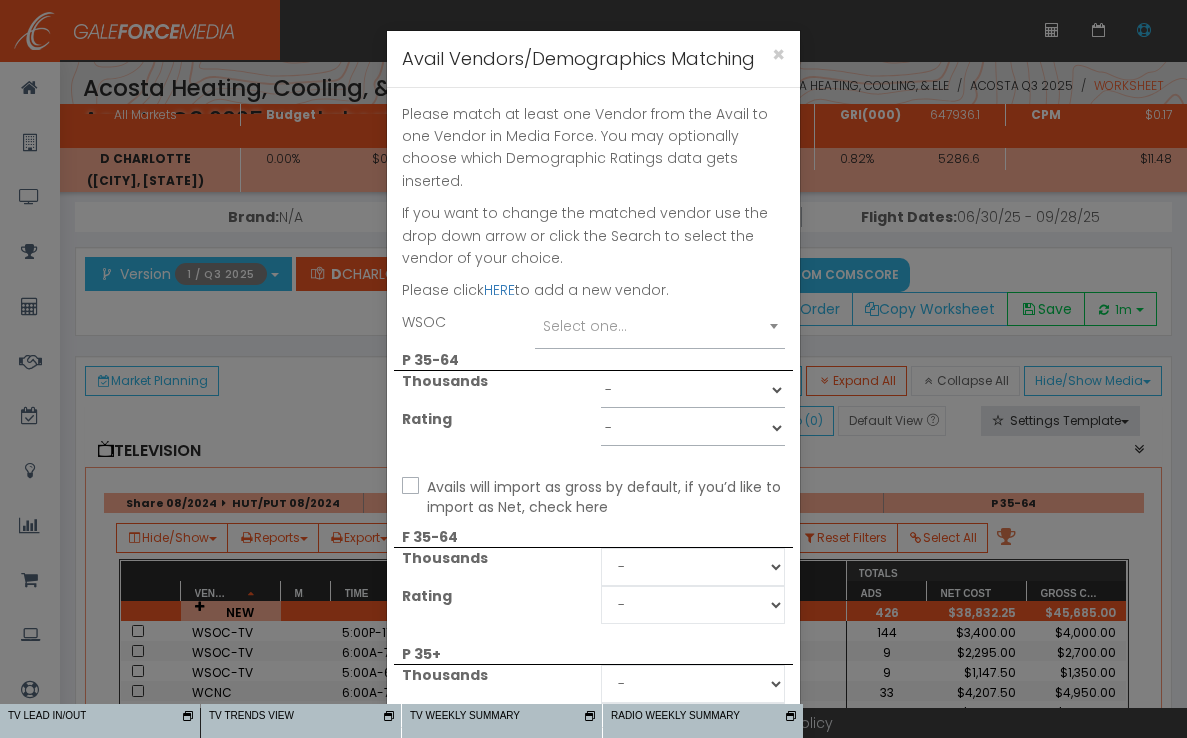 click on "Select one..." at bounding box center [660, 331] 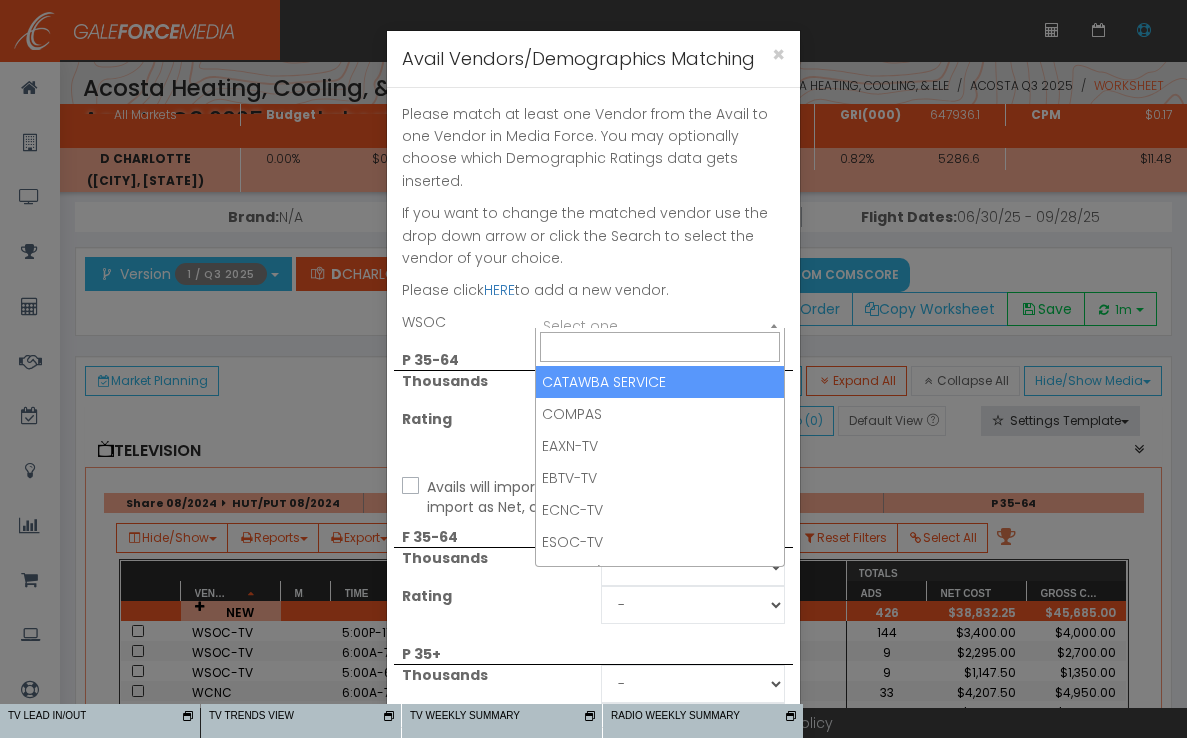click at bounding box center (660, 347) 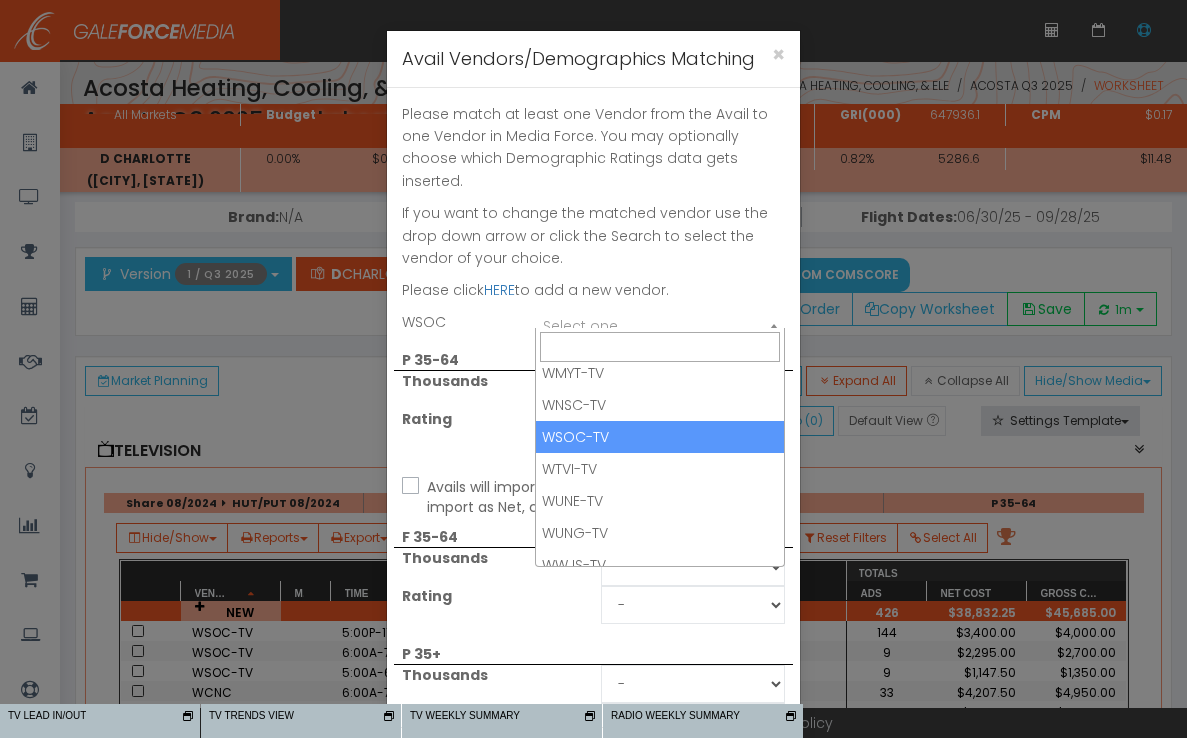 scroll, scrollTop: 824, scrollLeft: 0, axis: vertical 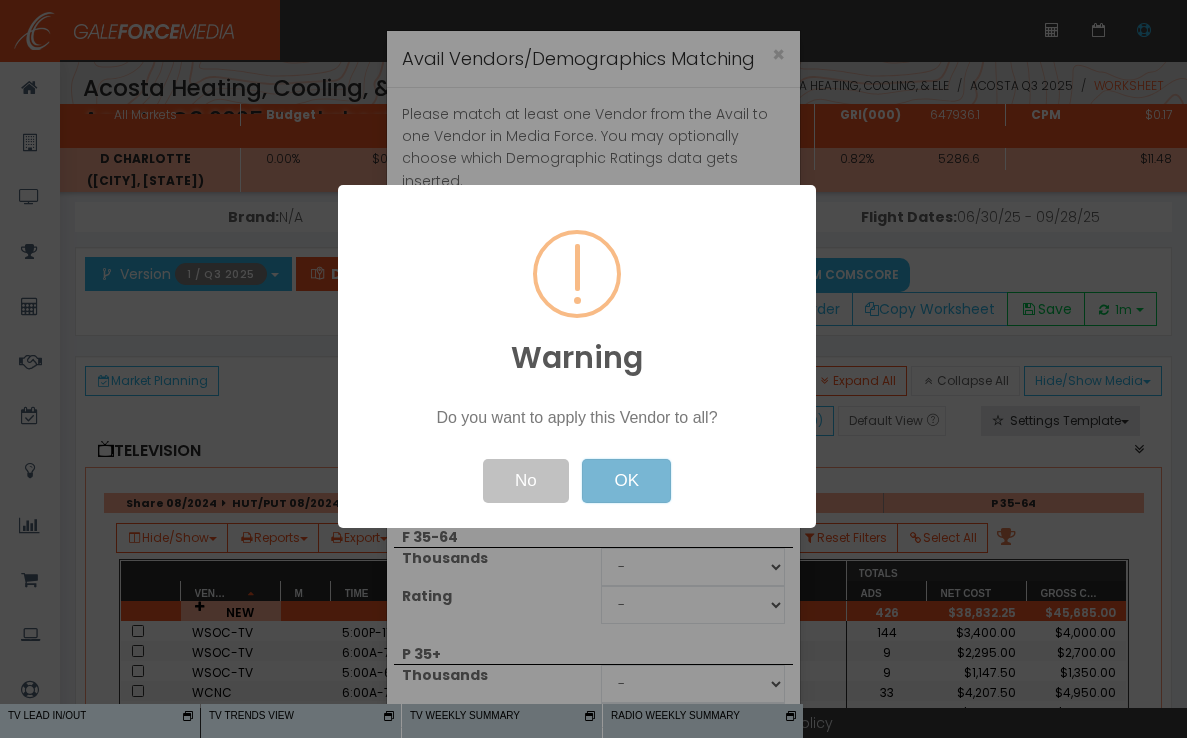 click on "OK" at bounding box center [626, 481] 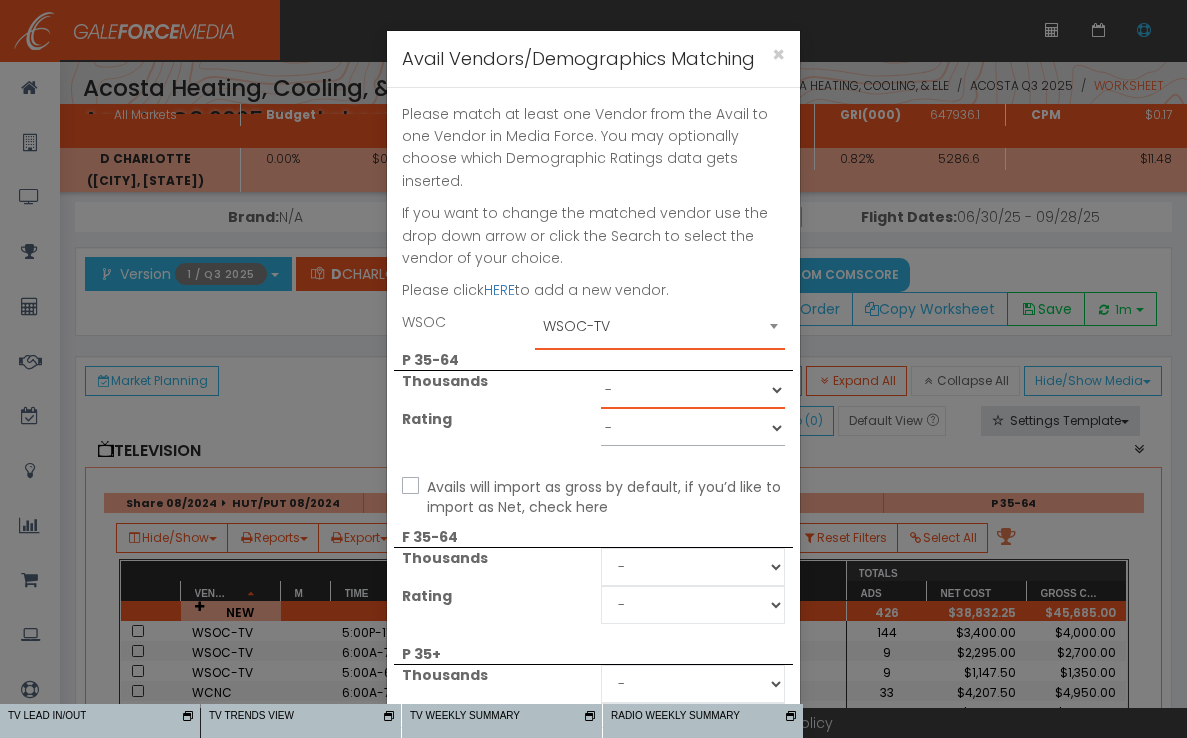 click on "- Adults 25-54" at bounding box center (693, 390) 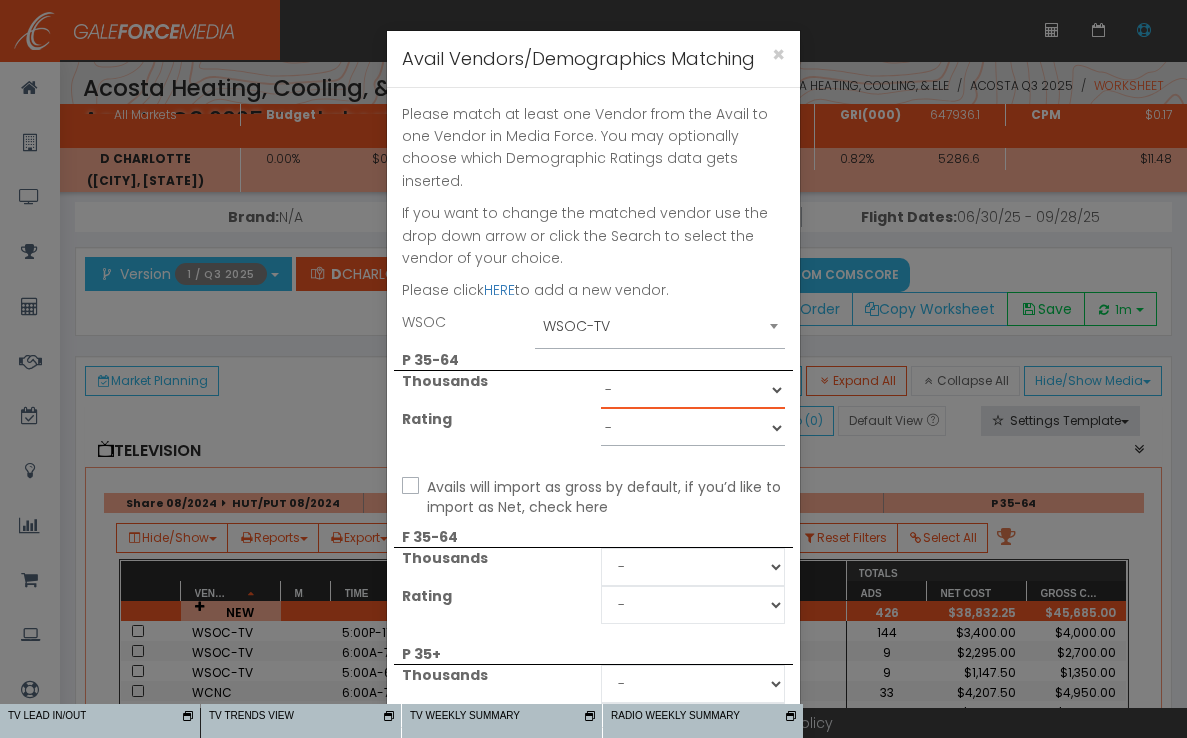 click on "- Adults 25-54" at bounding box center [693, 390] 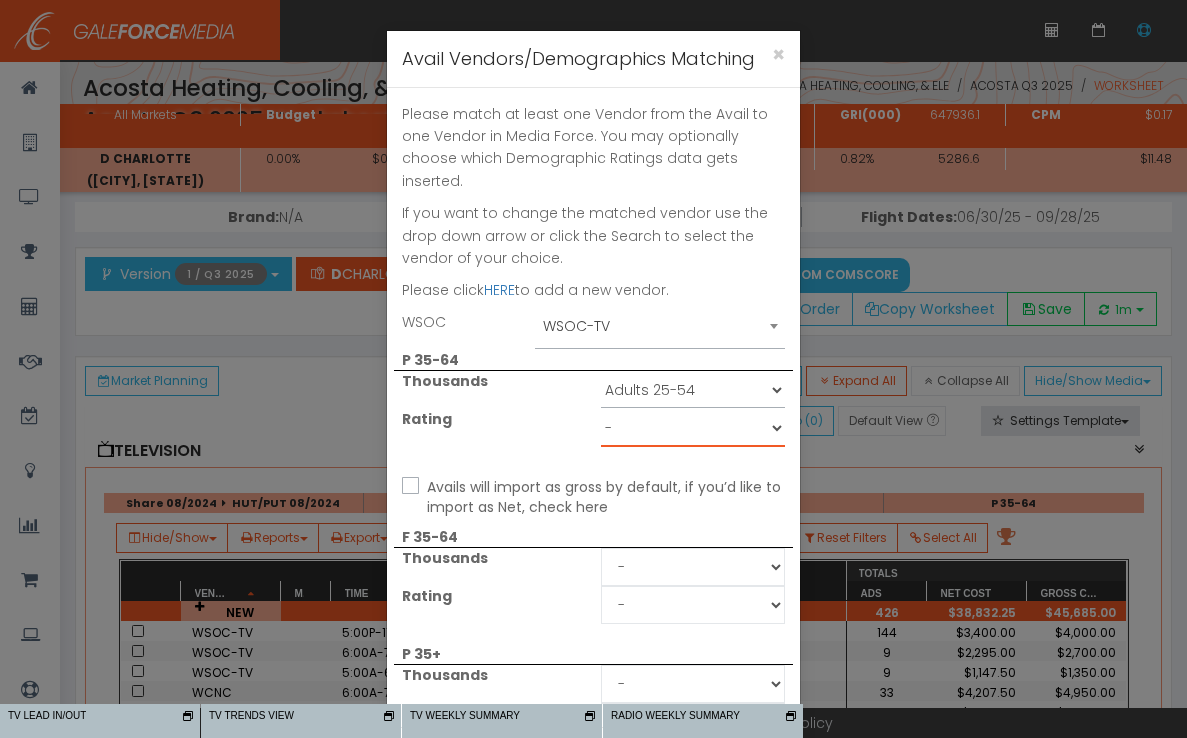 click on "- Adults 25-54" at bounding box center [693, 428] 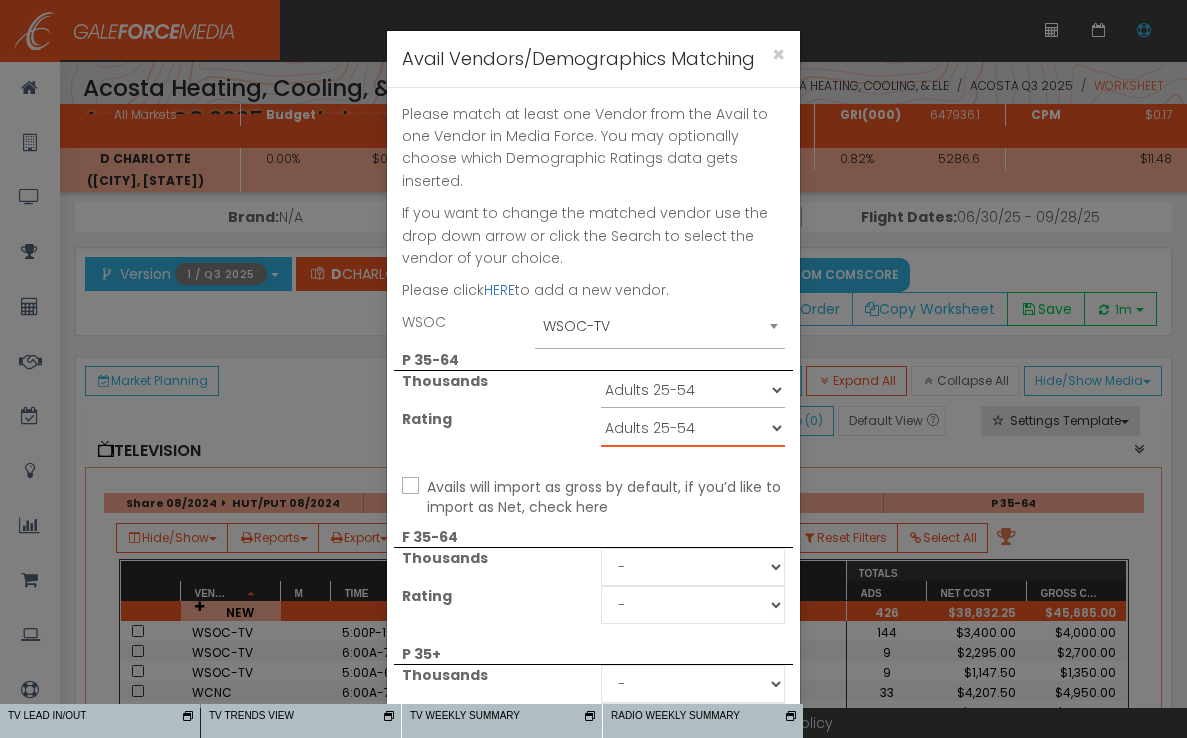 scroll, scrollTop: 49, scrollLeft: 0, axis: vertical 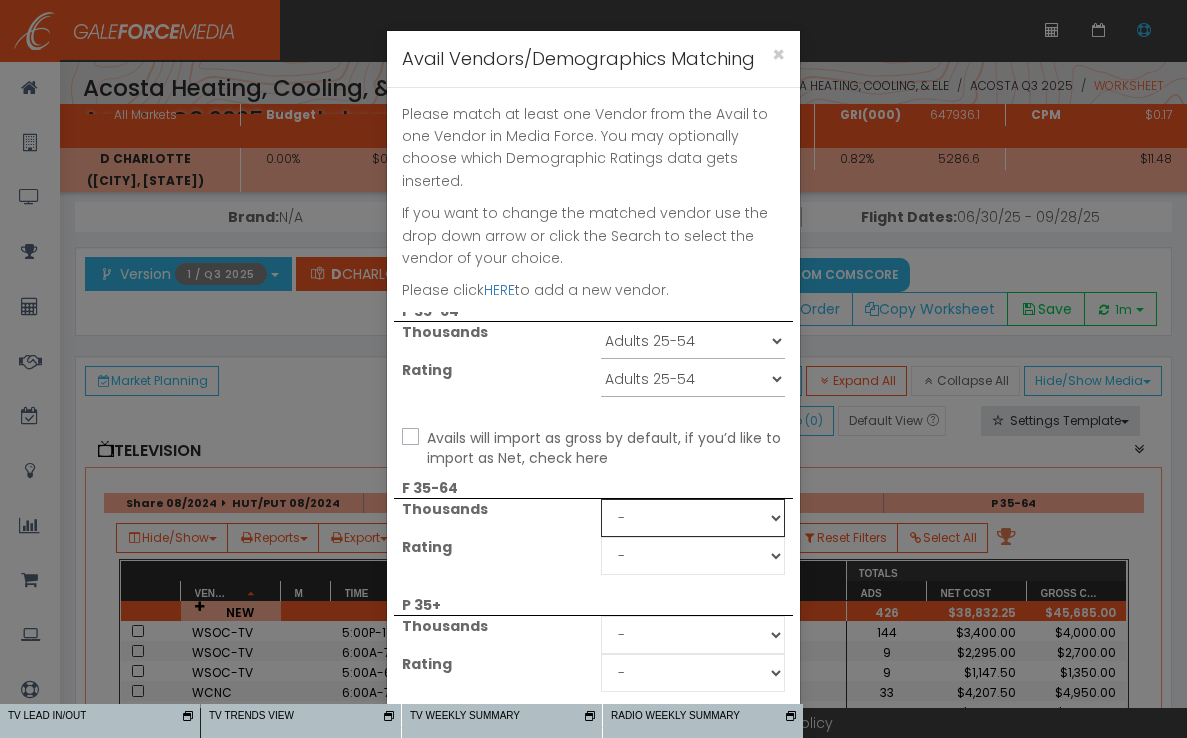 click on "- Adults 25-54" at bounding box center (693, 518) 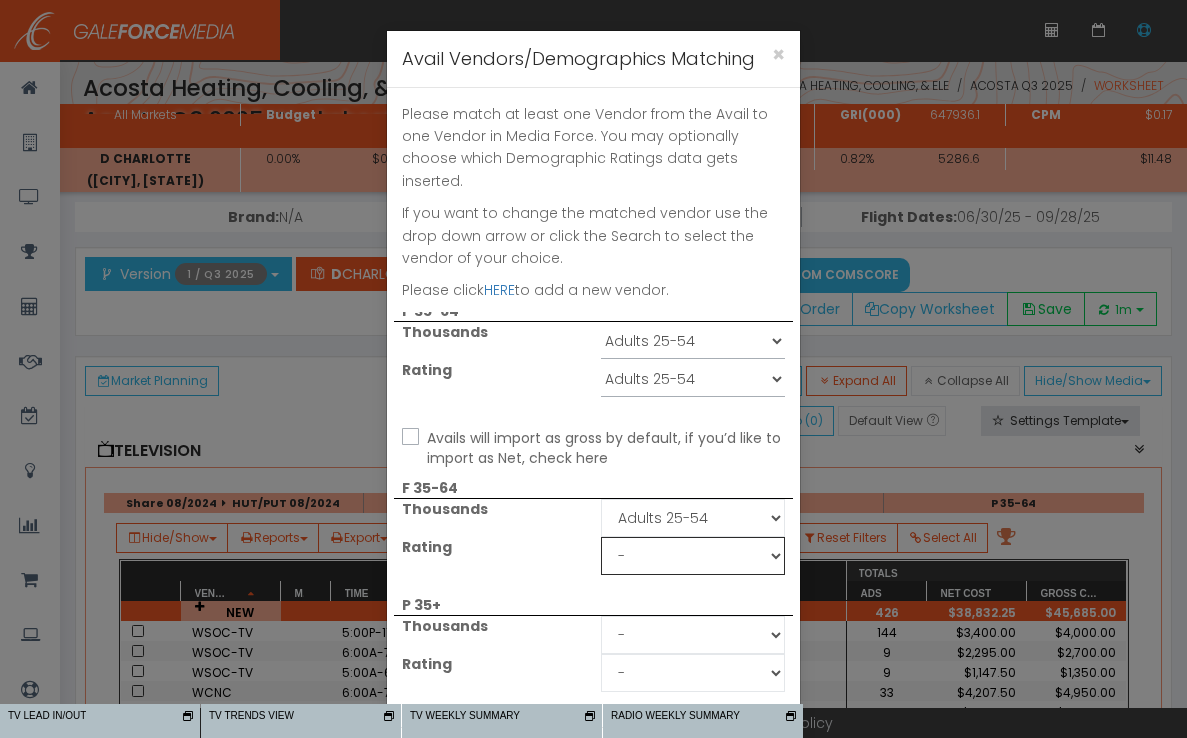 drag, startPoint x: 668, startPoint y: 486, endPoint x: 671, endPoint y: 542, distance: 56.0803 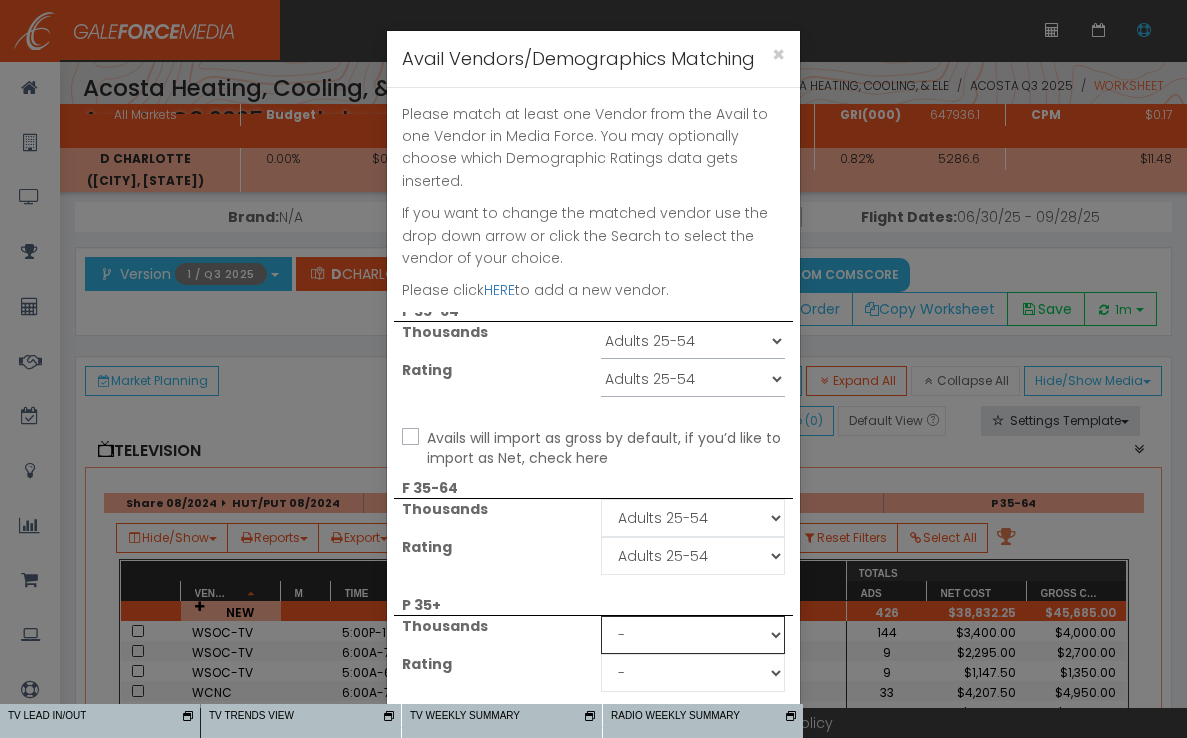 click on "- Adults 25-54" at bounding box center (693, 635) 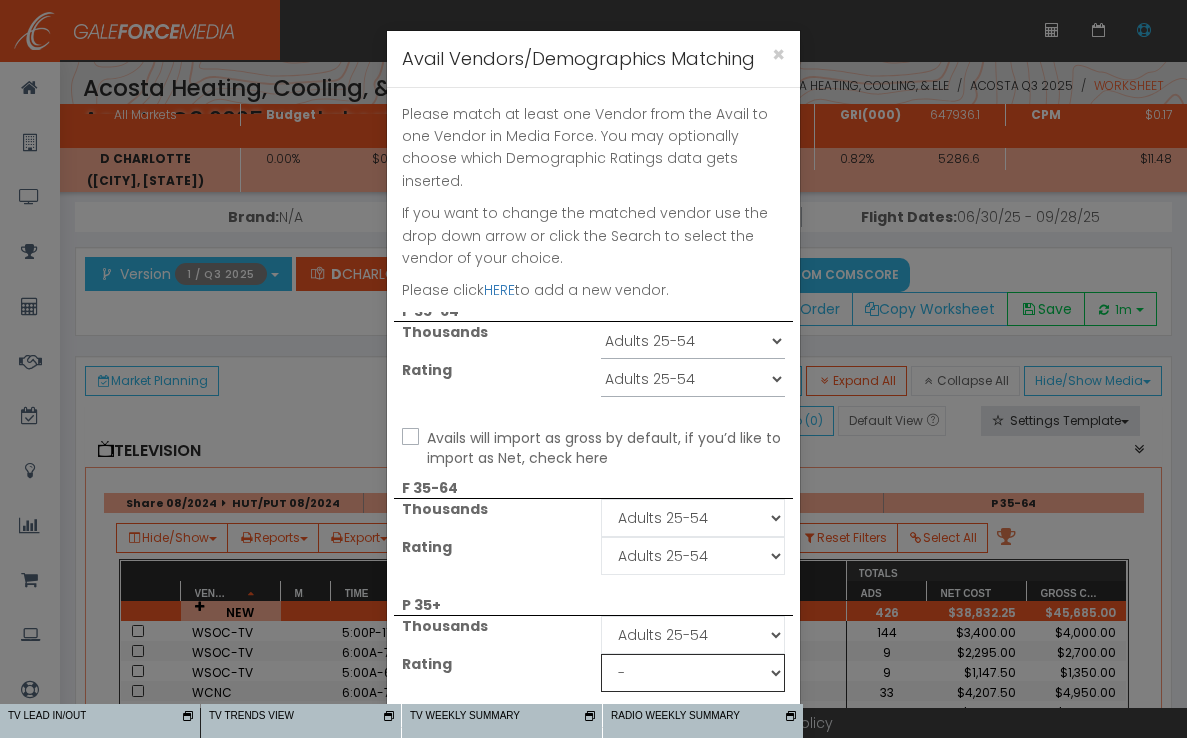 drag, startPoint x: 675, startPoint y: 604, endPoint x: 676, endPoint y: 652, distance: 48.010414 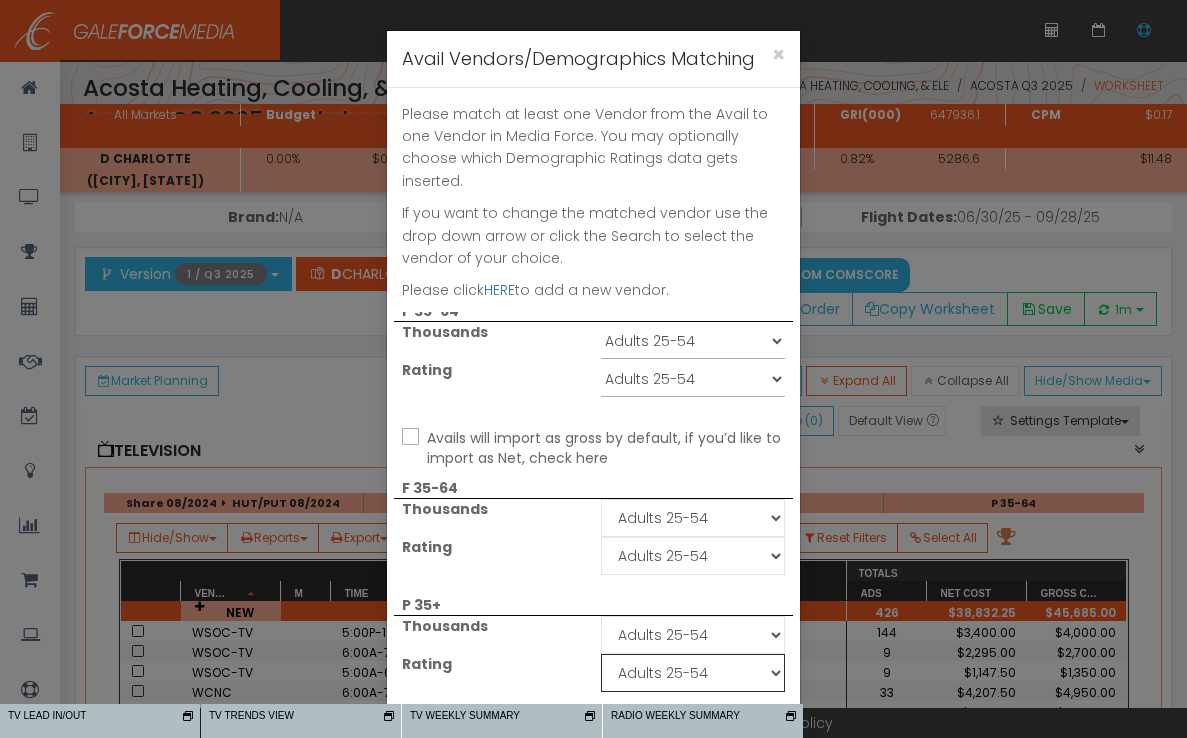 scroll, scrollTop: 137, scrollLeft: 0, axis: vertical 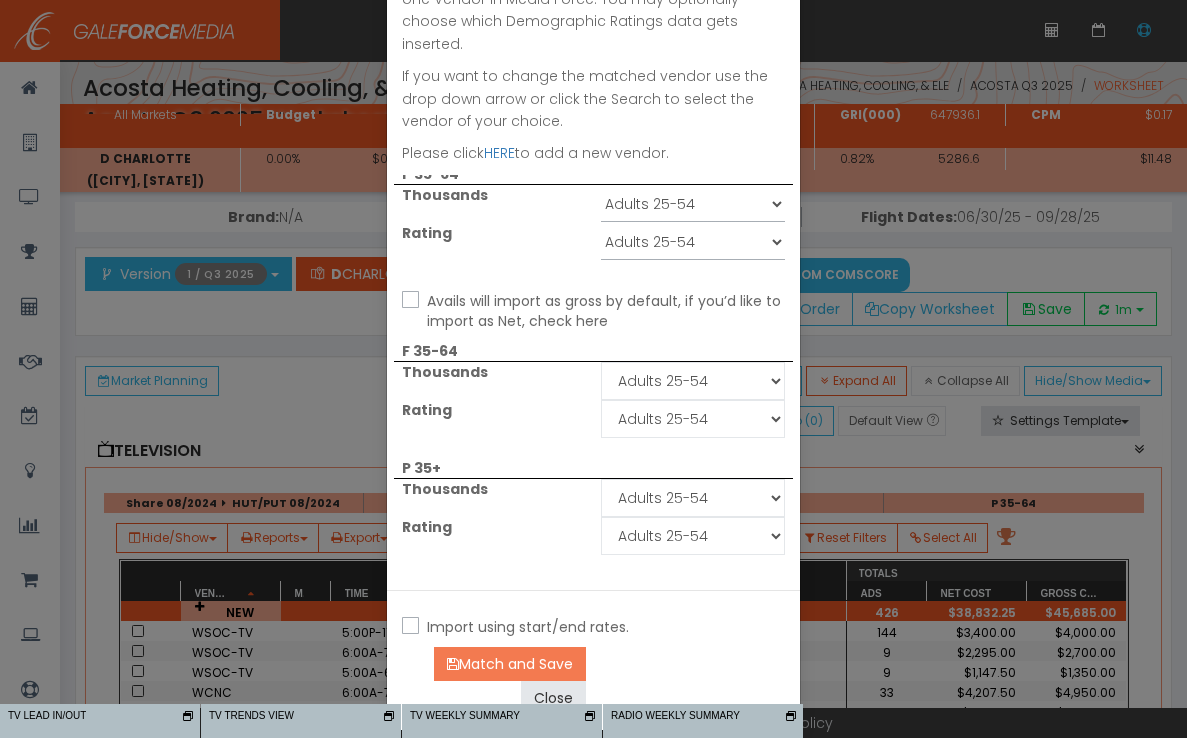 click on "Match and Save" at bounding box center [510, 664] 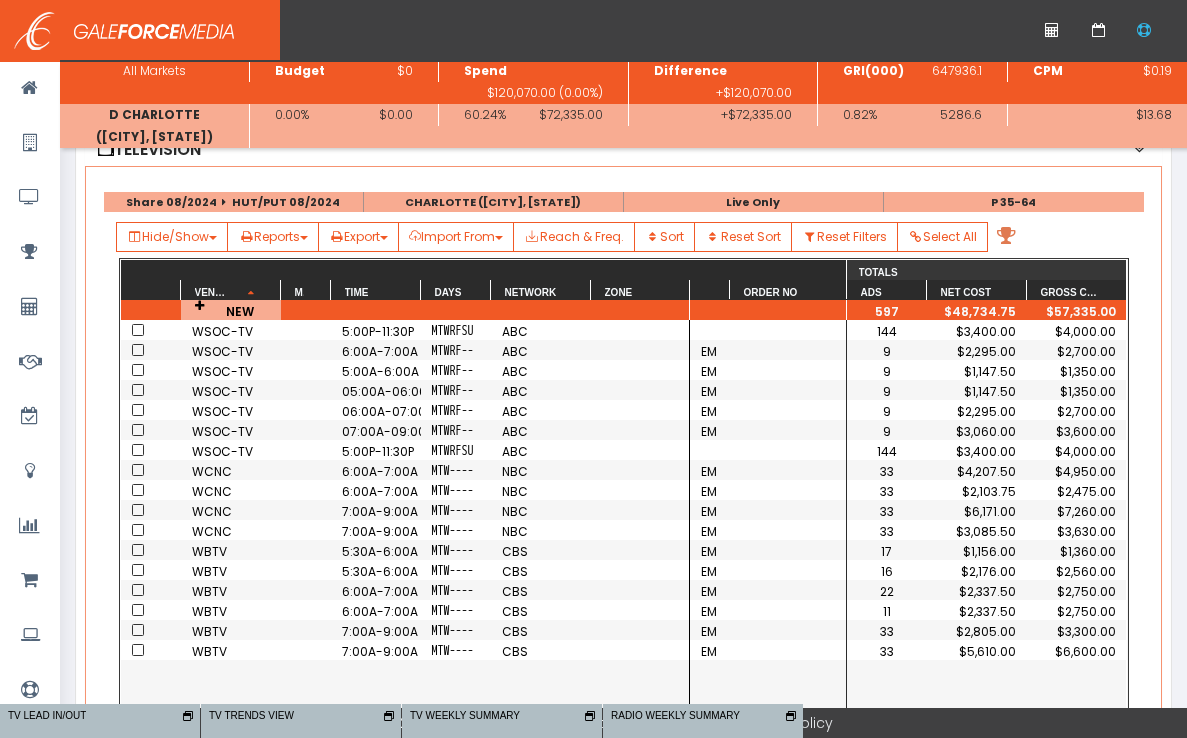 scroll, scrollTop: 227, scrollLeft: 0, axis: vertical 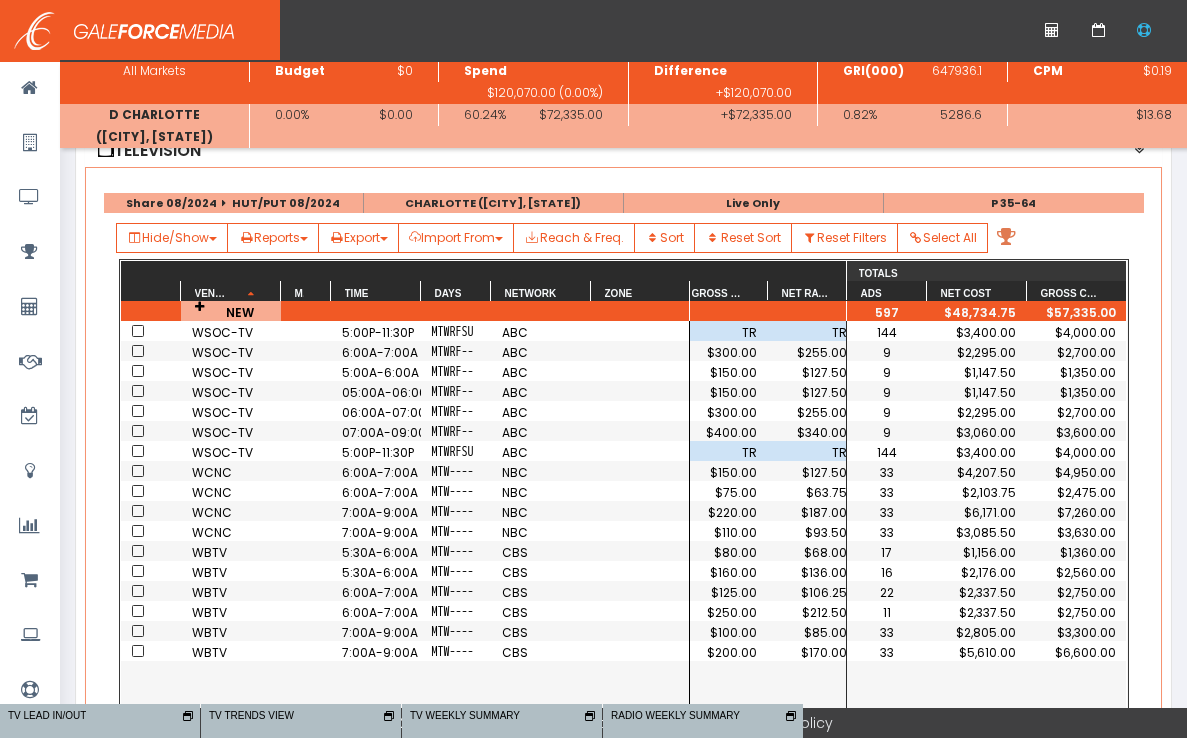 click at bounding box center [138, 411] 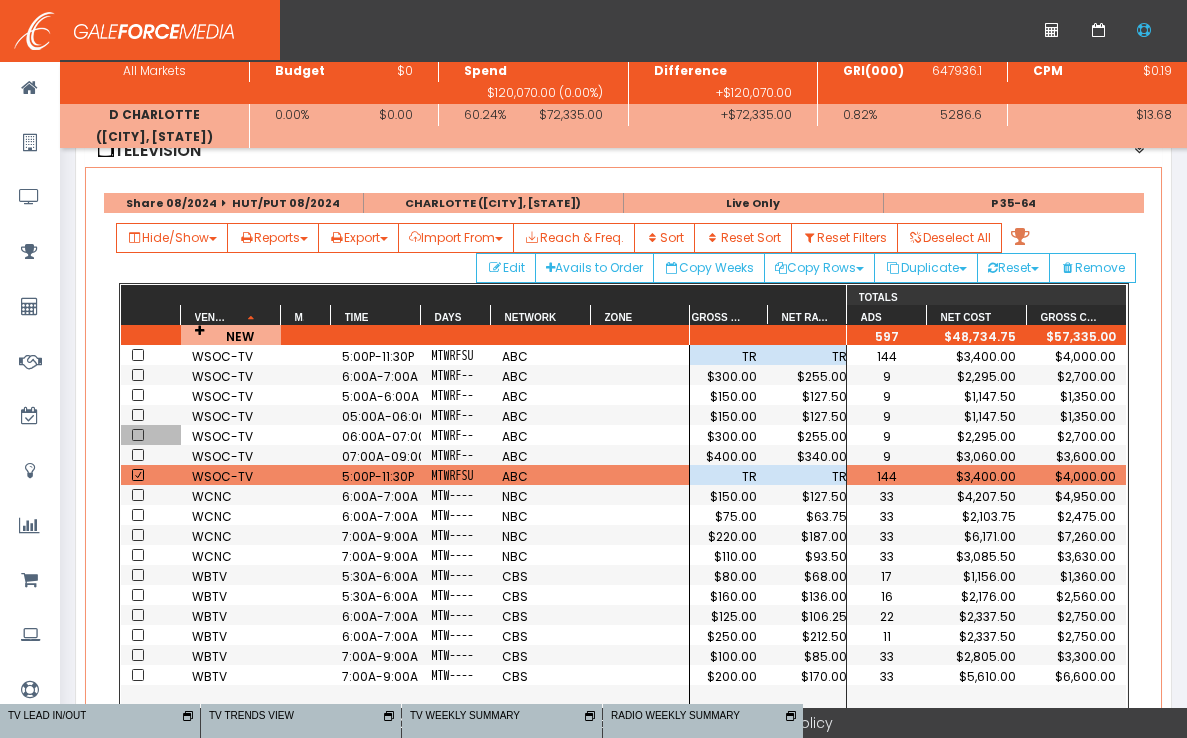 click at bounding box center [138, 435] 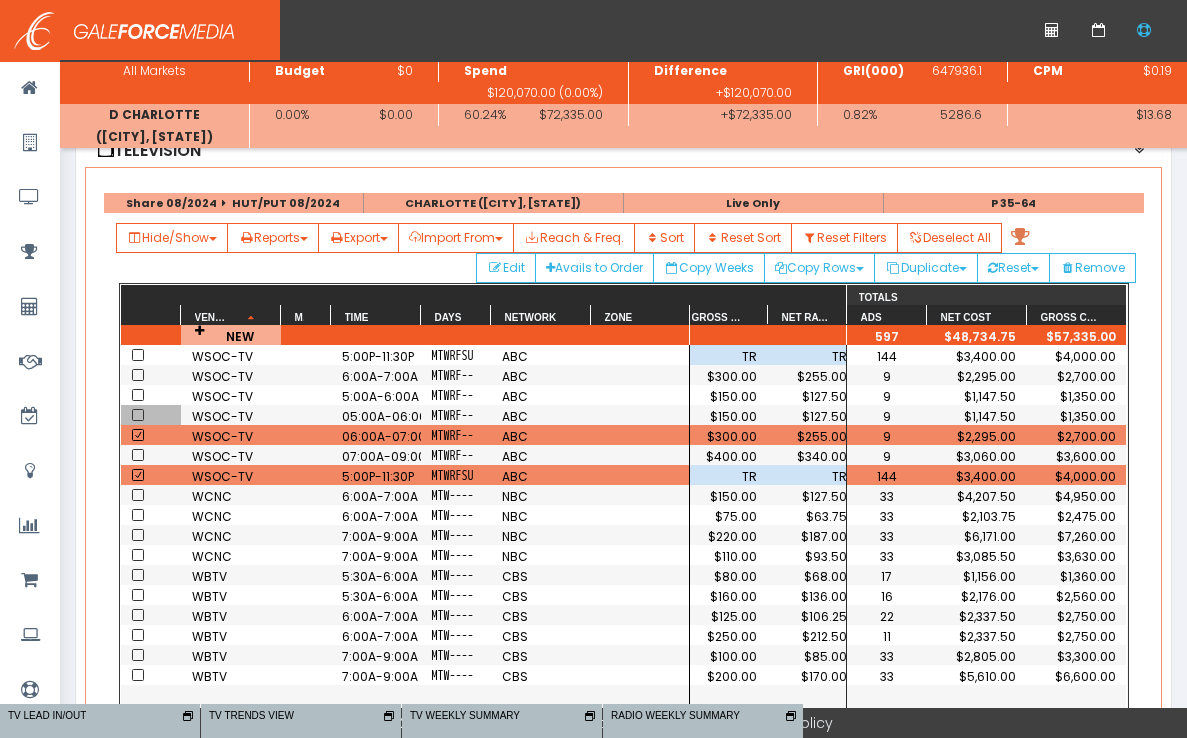 click at bounding box center [151, 415] 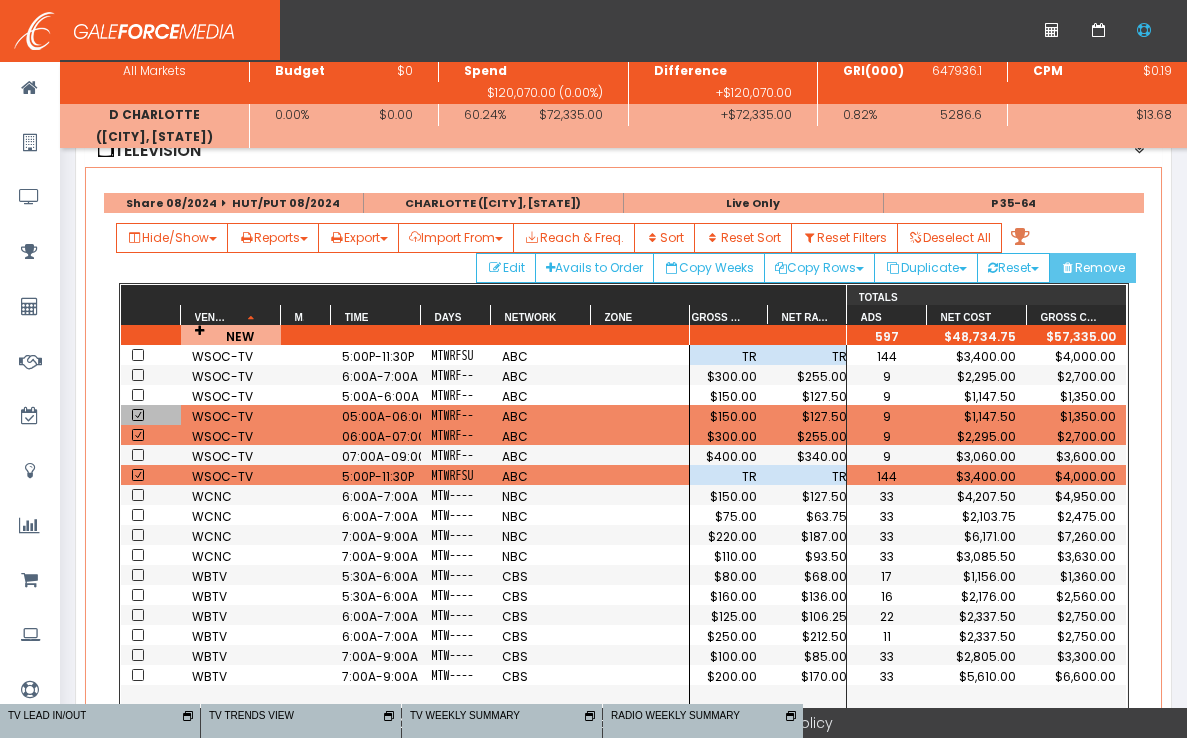 click on "Remove" at bounding box center [1092, 268] 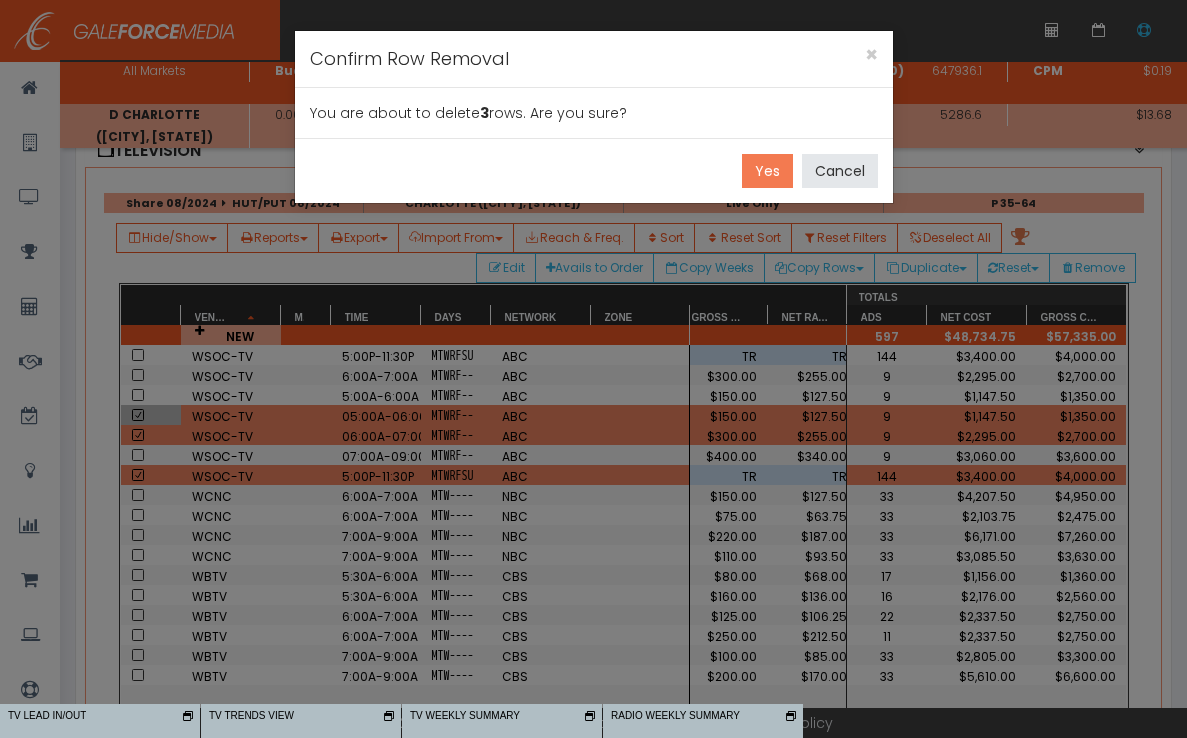 click on "Yes" at bounding box center (767, 171) 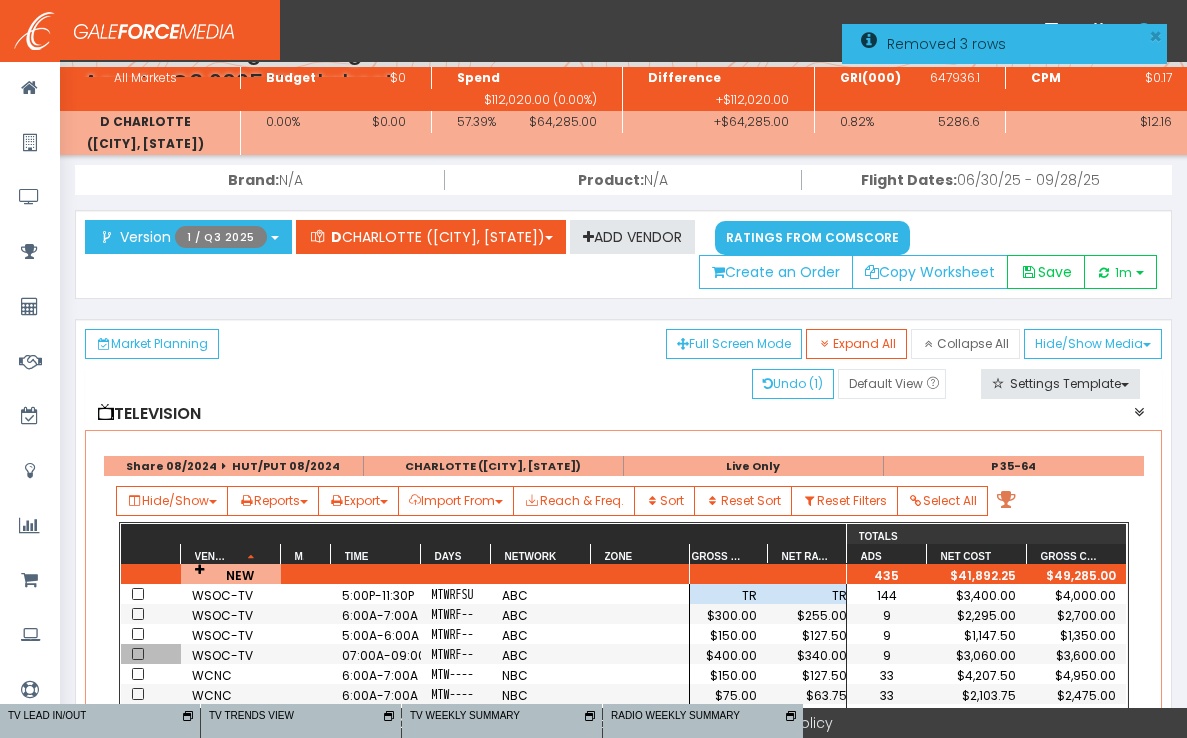scroll, scrollTop: 39, scrollLeft: 0, axis: vertical 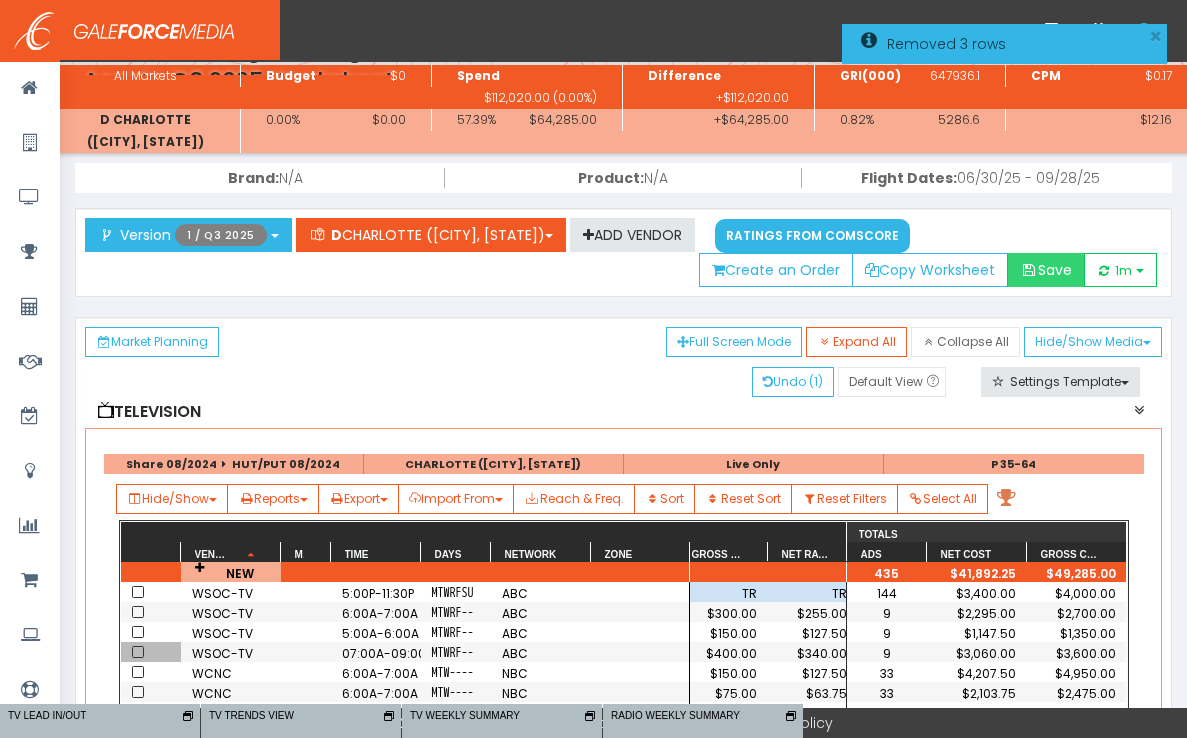 click on "Save" at bounding box center (1046, 270) 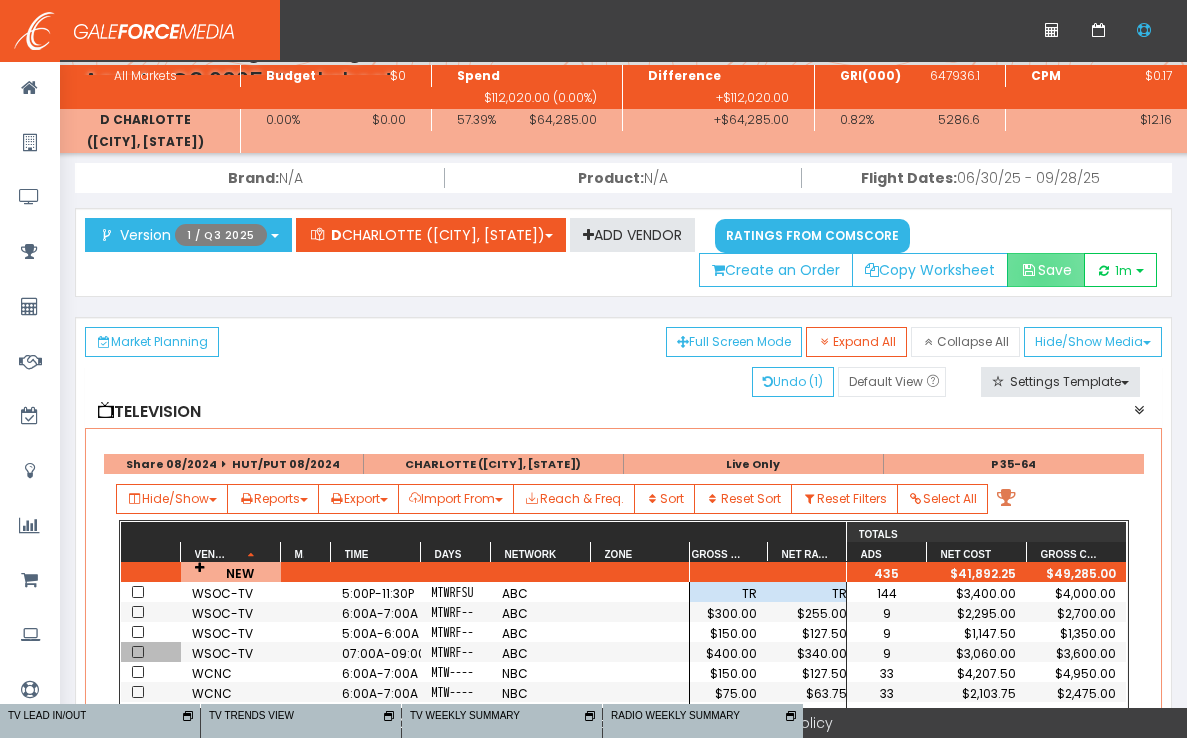 click on "Save" at bounding box center [1046, 270] 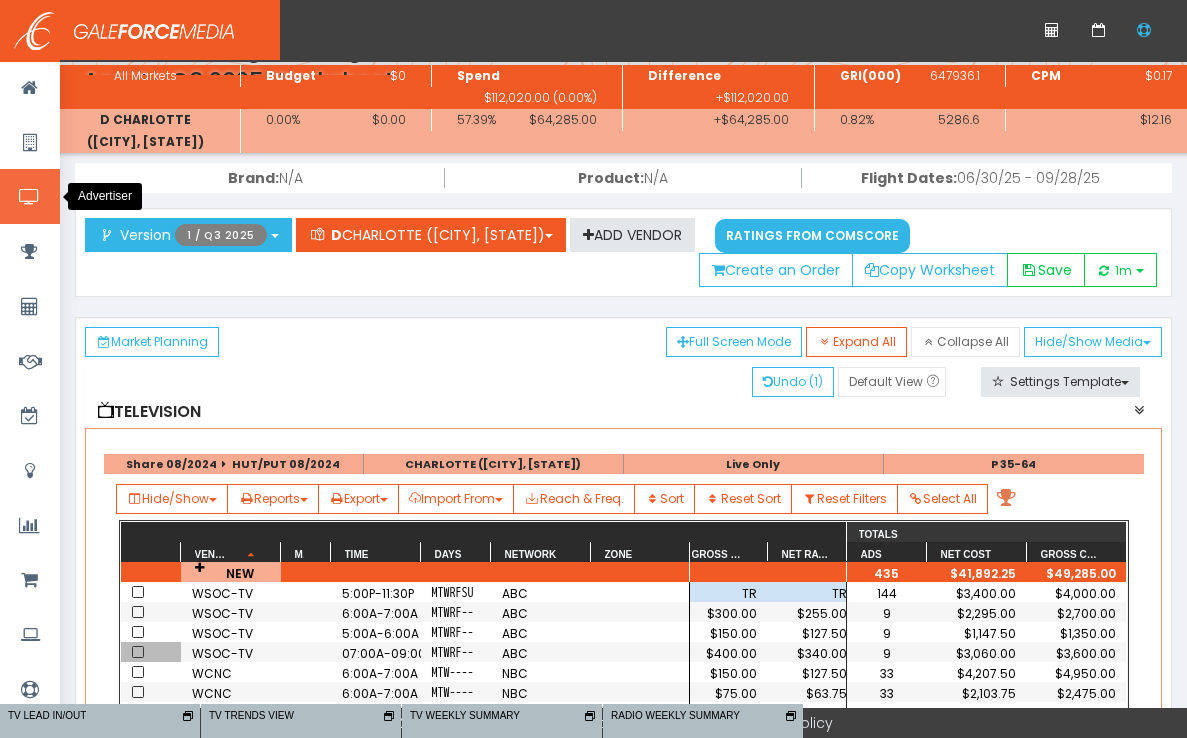 click at bounding box center [29, 197] 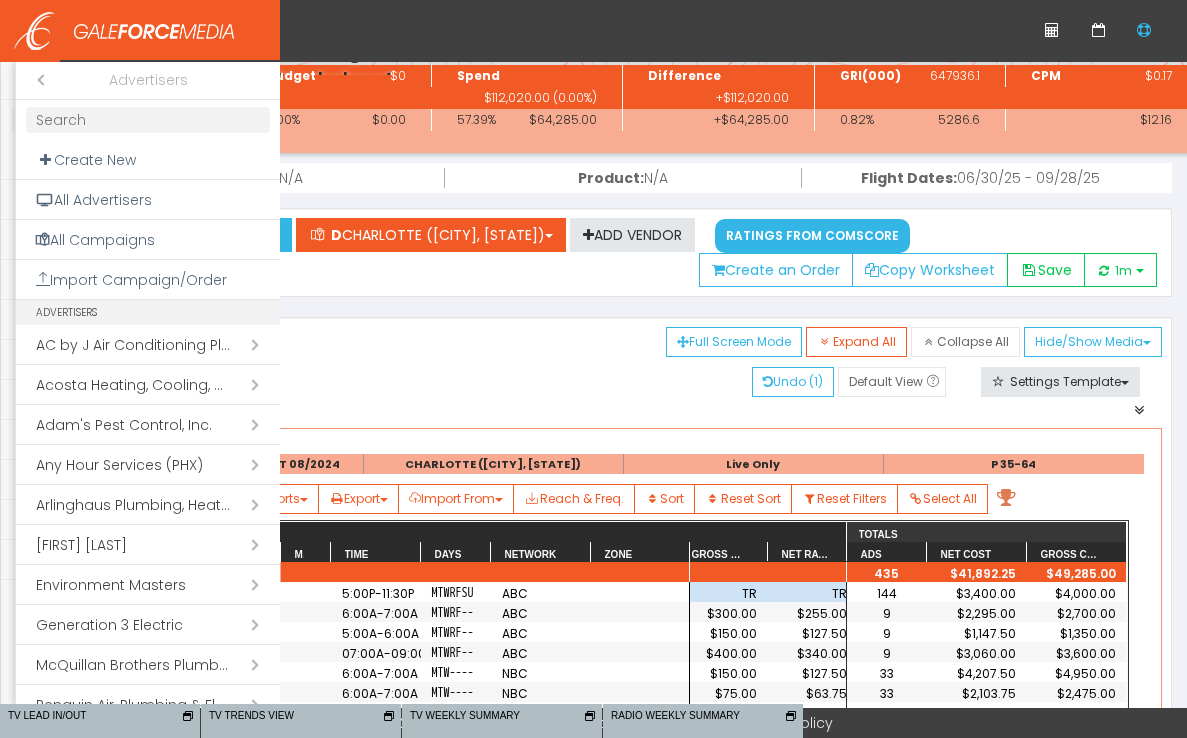 click on "Open submenu (  AC by J Air Conditioning Plumbing & Heating)" at bounding box center (148, 345) 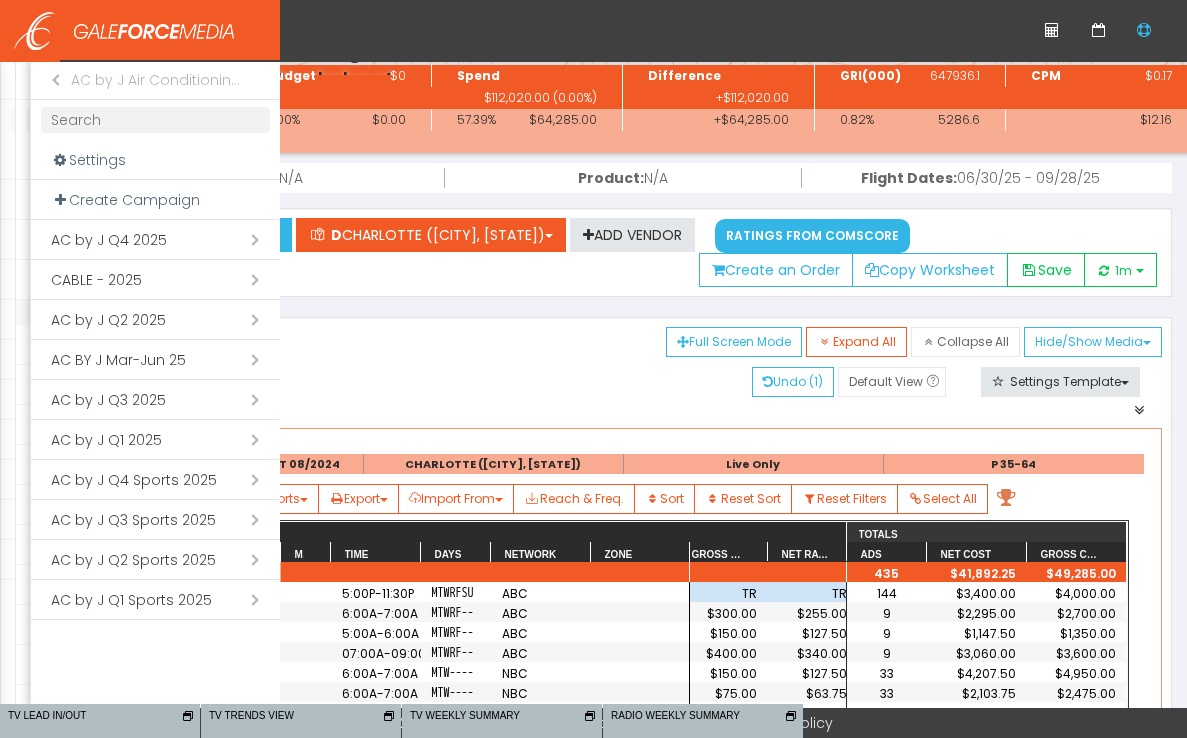 click on "Open submenu ( AC by J Q4 2025)" at bounding box center [155, 240] 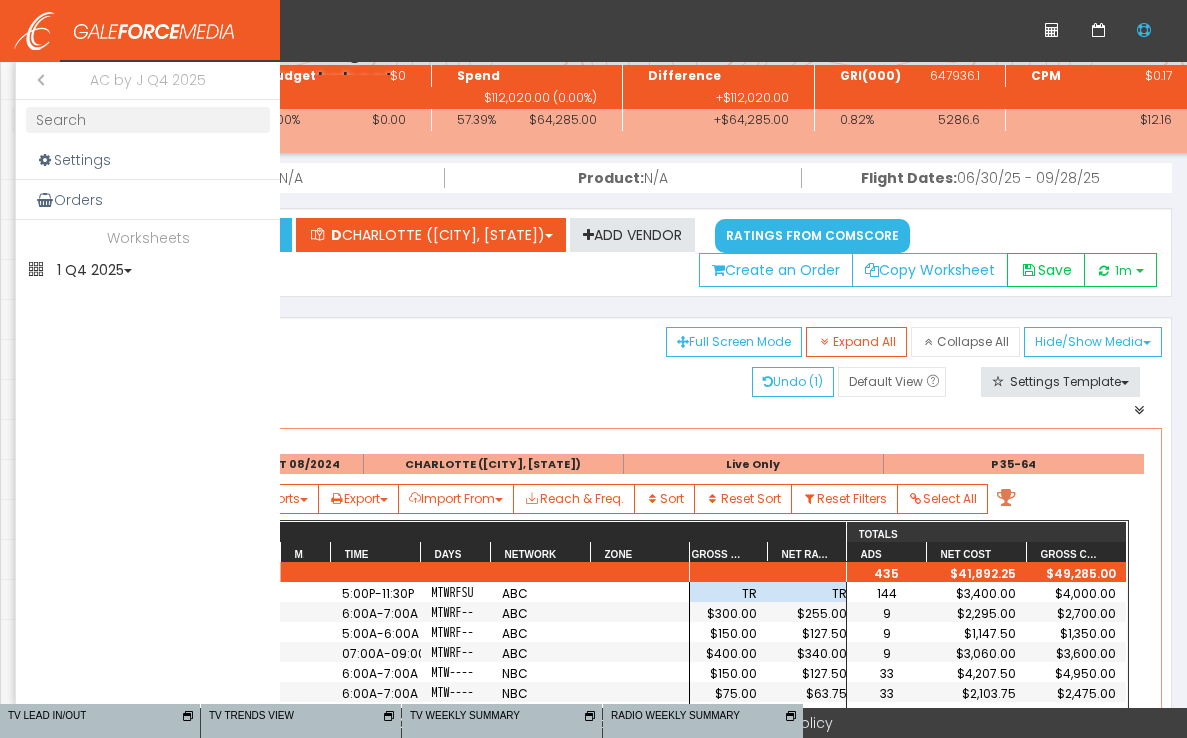 click on "1 Q4 2025" at bounding box center (148, 270) 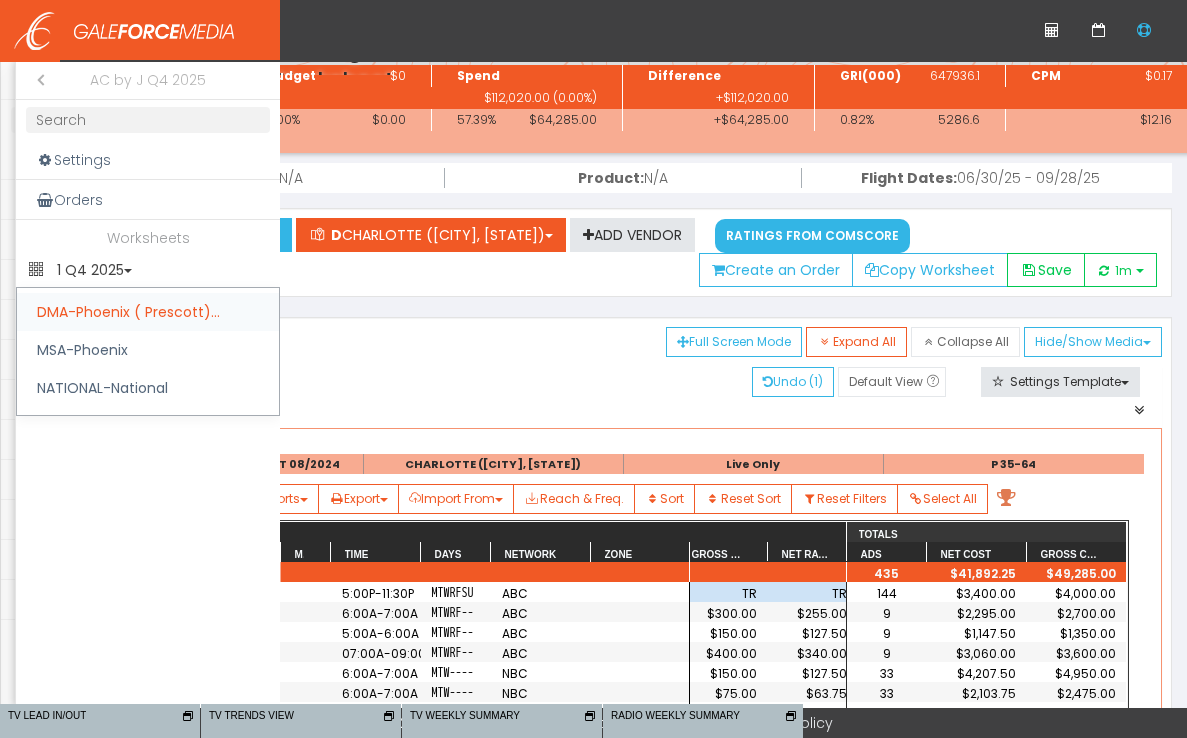 click on "DMA-Phoenix ( Prescott)..." at bounding box center [148, 312] 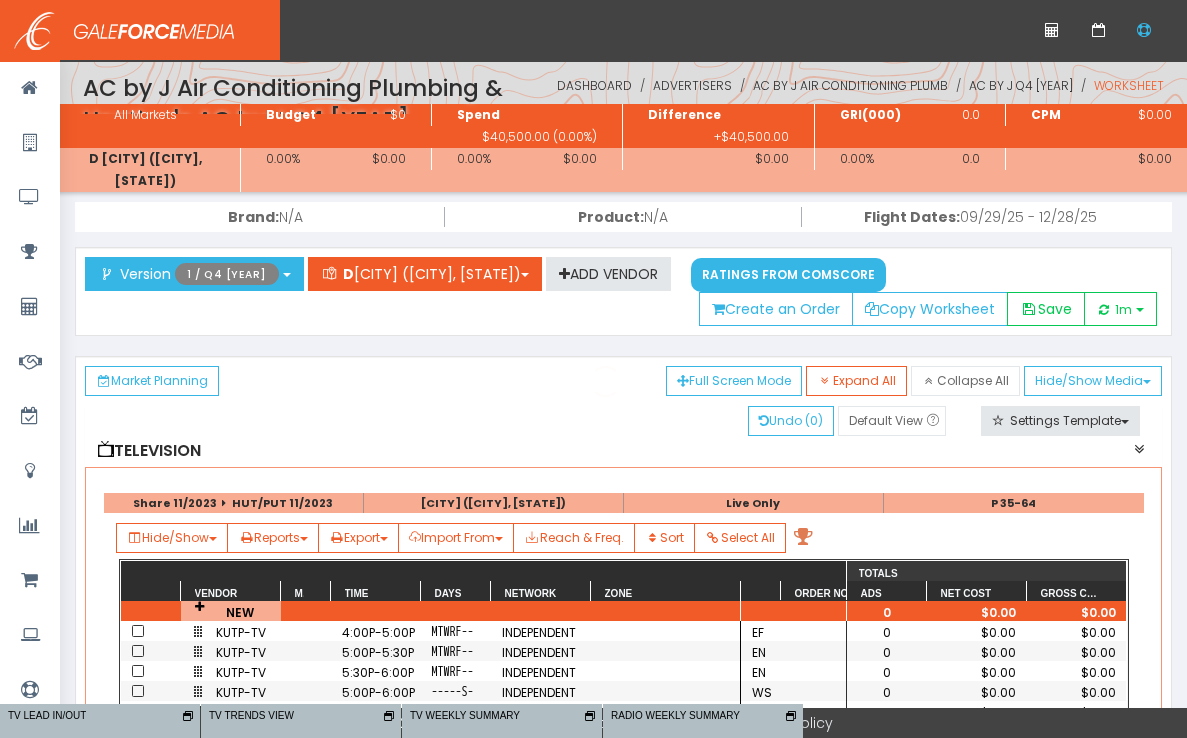 scroll, scrollTop: 0, scrollLeft: 0, axis: both 